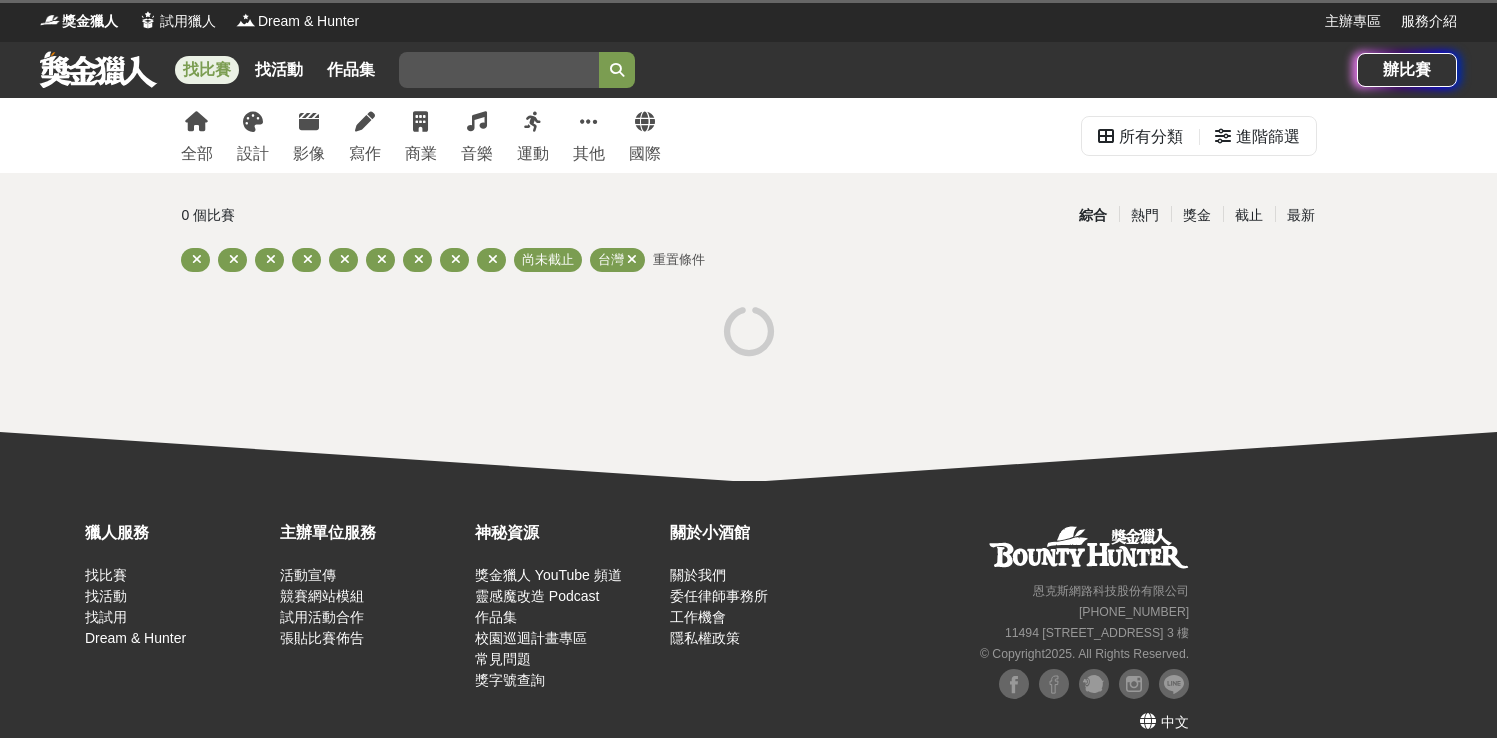 scroll, scrollTop: 0, scrollLeft: 0, axis: both 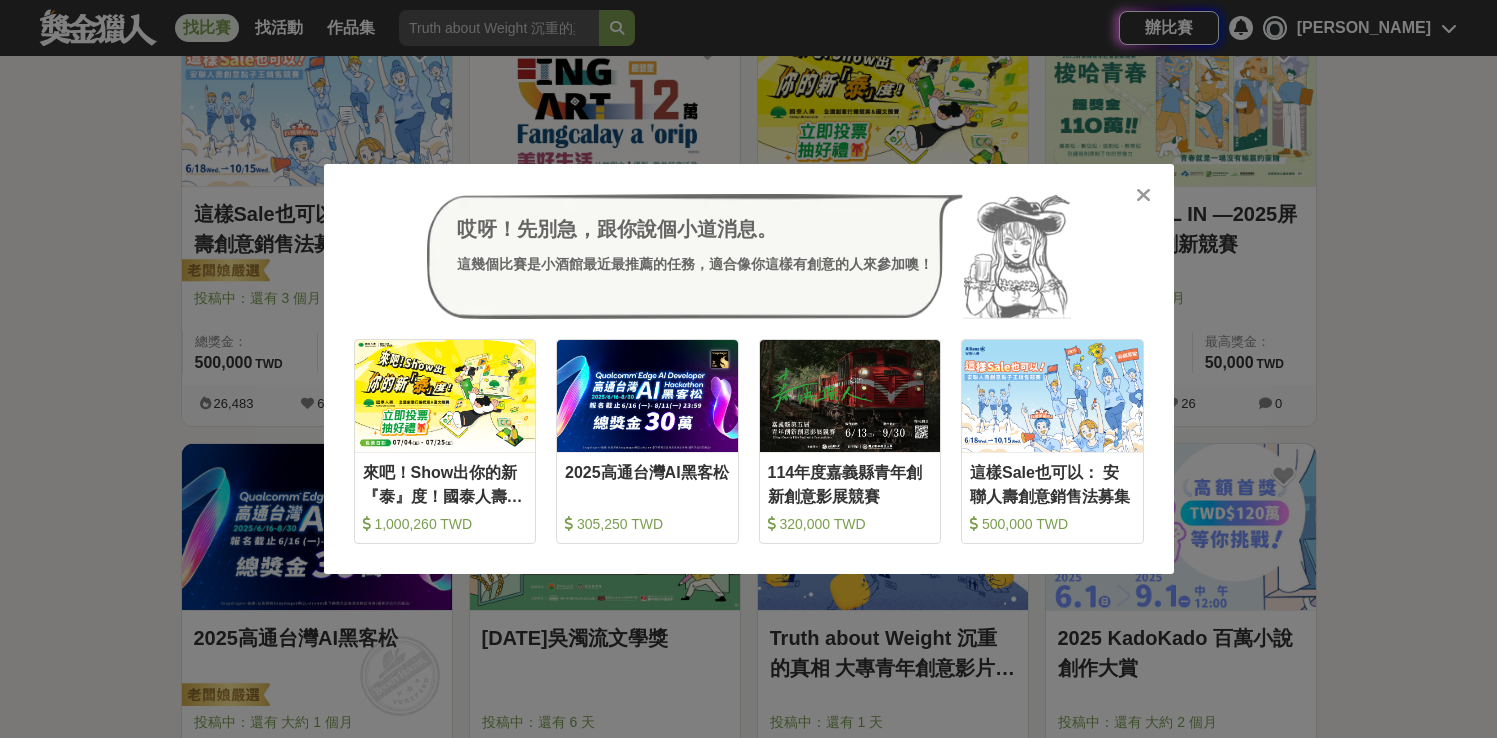 click on "哎呀！先別急，跟你說個小道消息。 這幾個比賽是小酒館最近最推薦的任務，適合像你這樣有創意的人來參加噢！   收藏 來吧！Show出你的新『泰』度！國泰人壽全國創意行銷提案&圖文競賽   1,000,260 TWD   收藏 2025高通台灣AI黑客松   305,250 TWD   收藏 114年度嘉義縣青年創新創意影展競賽   320,000 TWD   收藏 這樣Sale也可以： 安聯人壽創意銷售法募集   500,000 TWD" at bounding box center (748, 369) 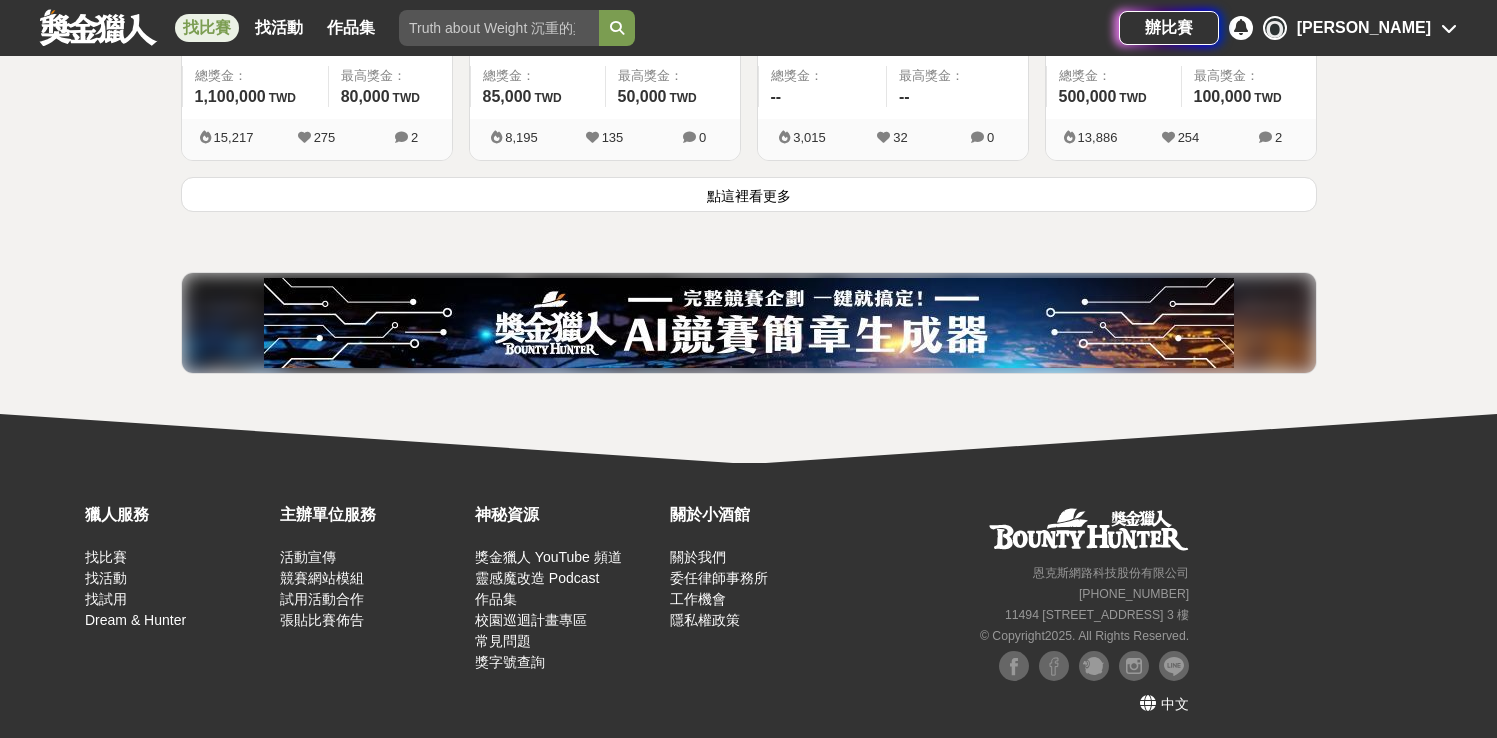 scroll, scrollTop: 2813, scrollLeft: 0, axis: vertical 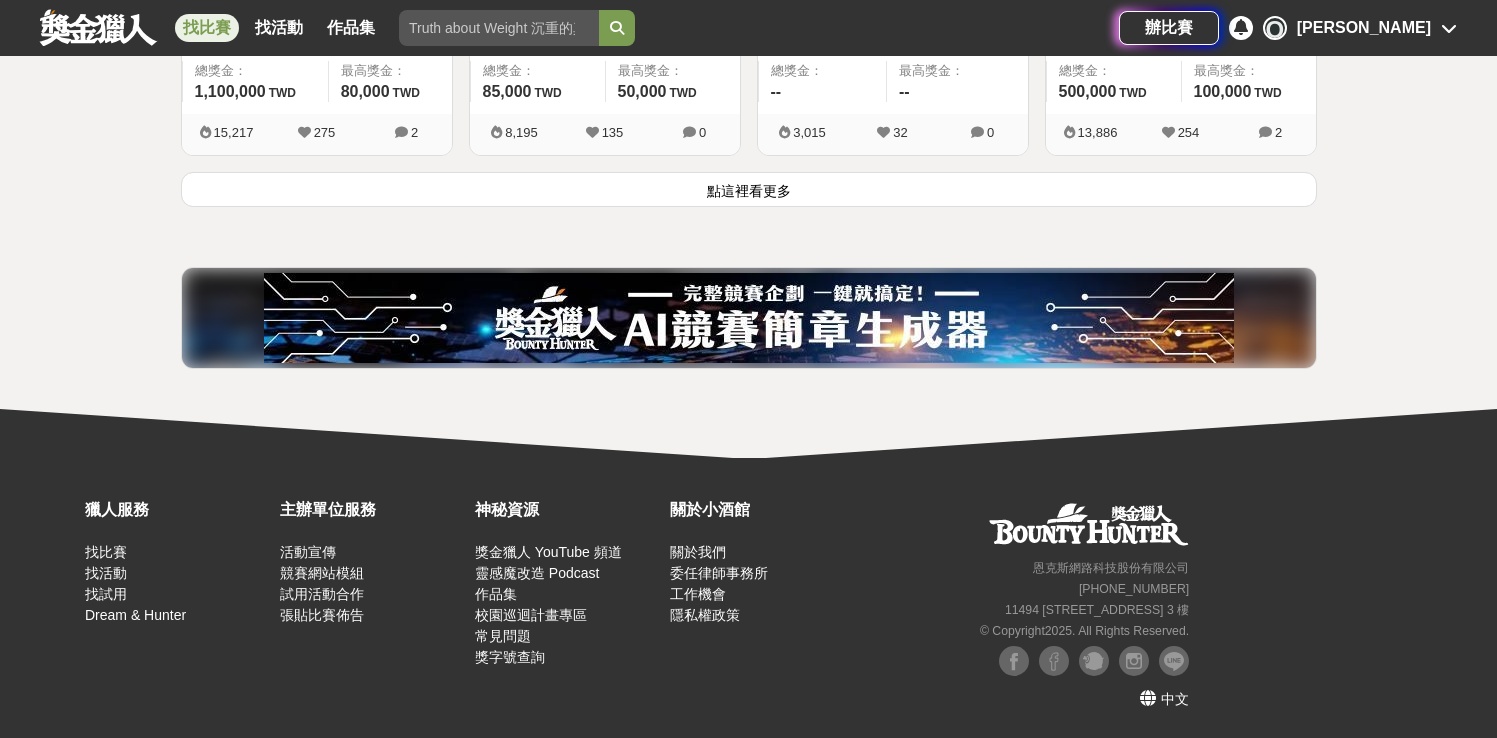click on "點這裡看更多" at bounding box center [749, 189] 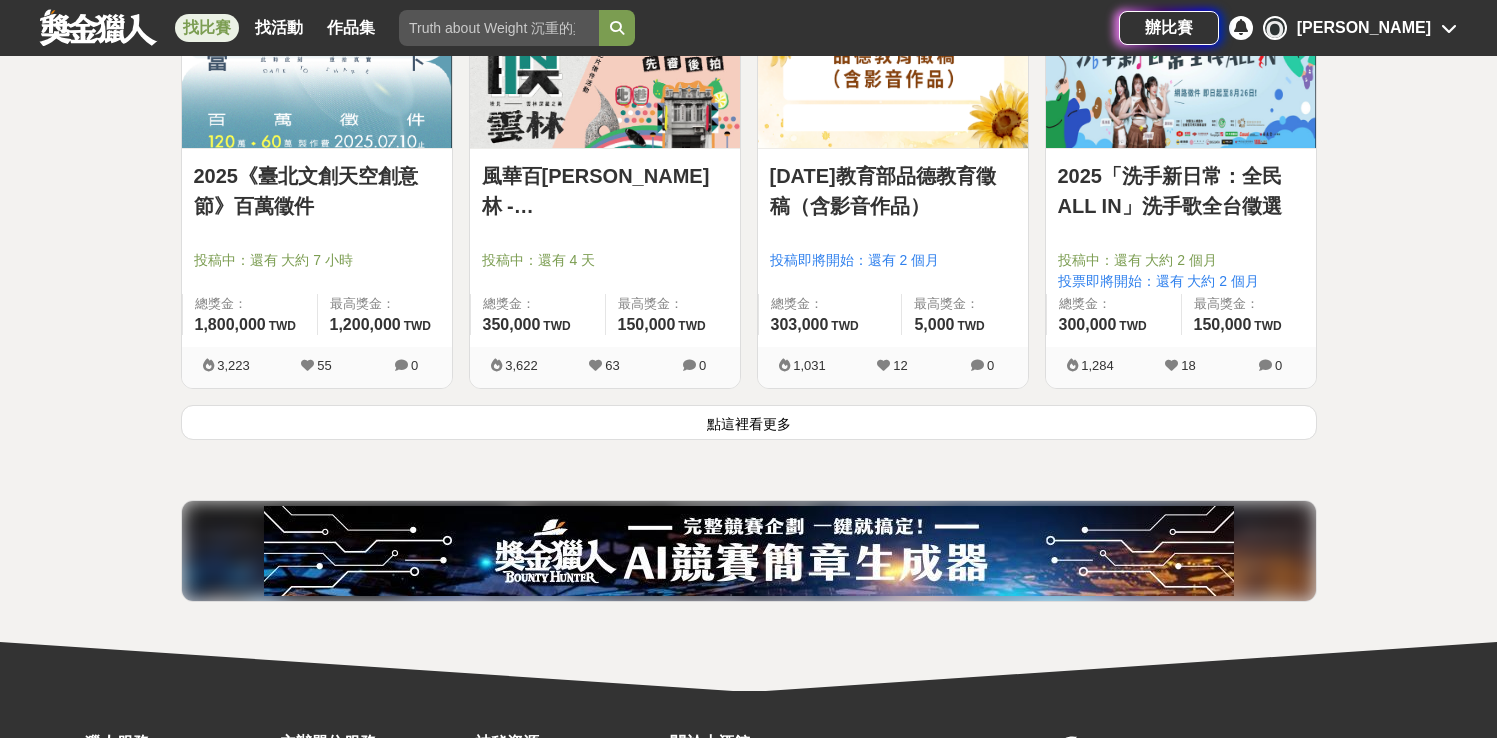 scroll, scrollTop: 5086, scrollLeft: 0, axis: vertical 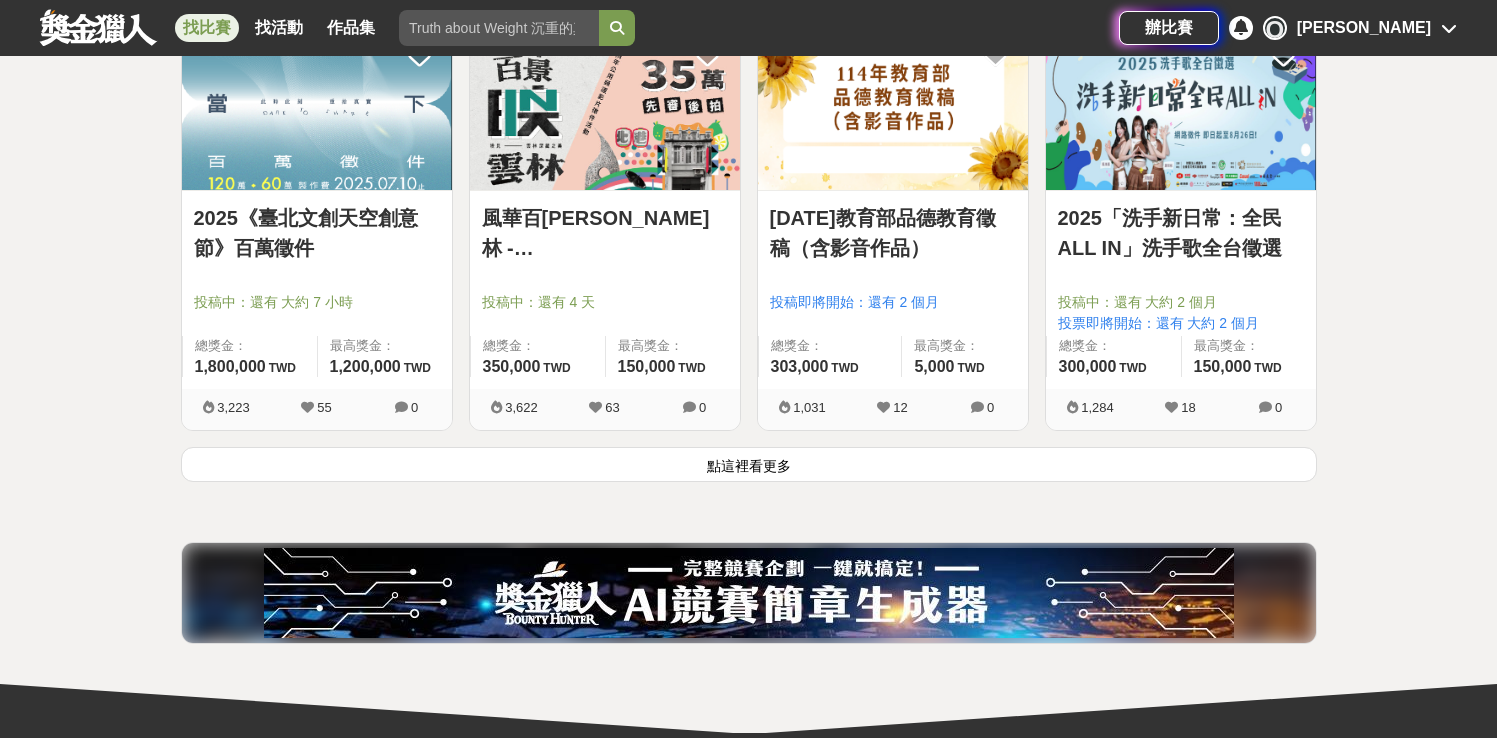 click on "點這裡看更多" at bounding box center (749, 464) 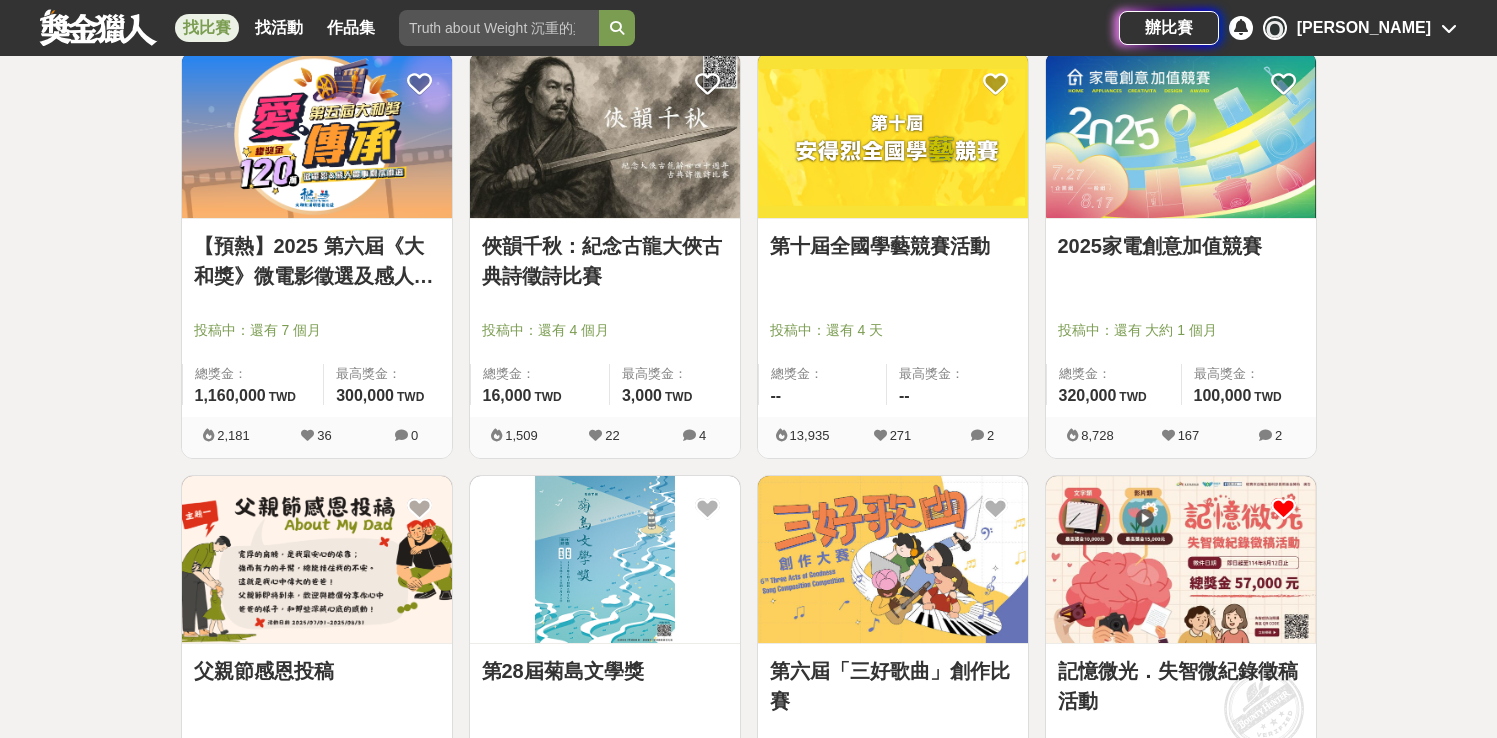 scroll, scrollTop: 5510, scrollLeft: 0, axis: vertical 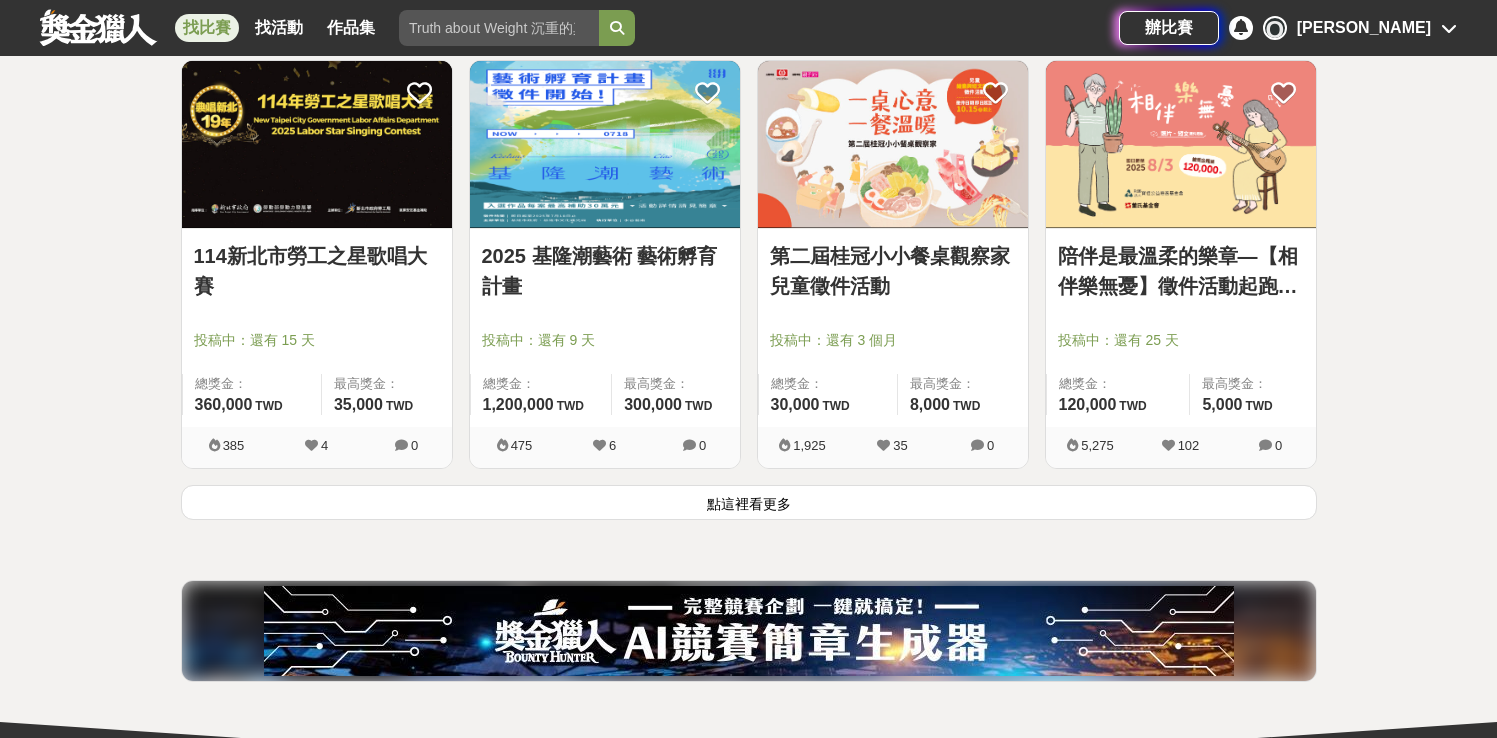 click on "點這裡看更多" at bounding box center [749, 502] 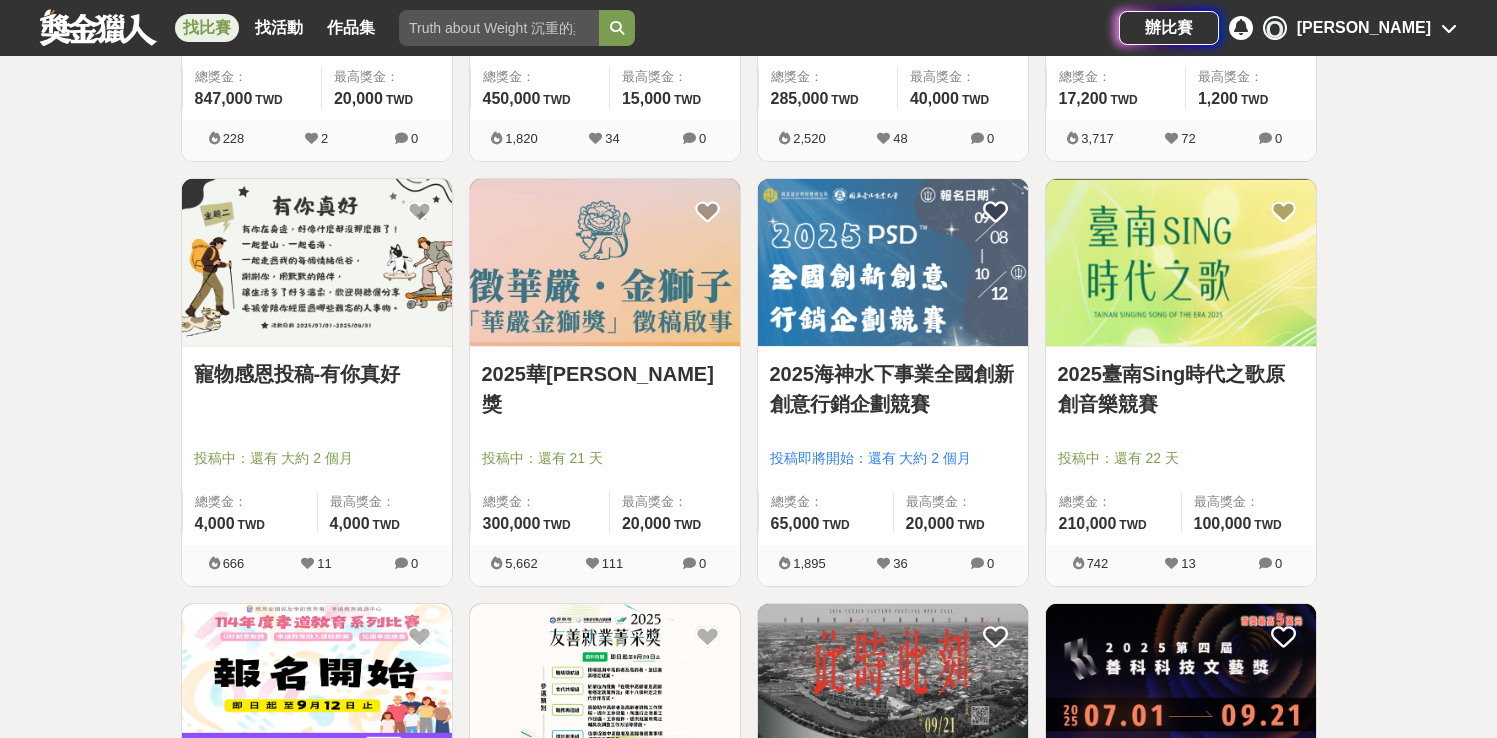 scroll, scrollTop: 9401, scrollLeft: 0, axis: vertical 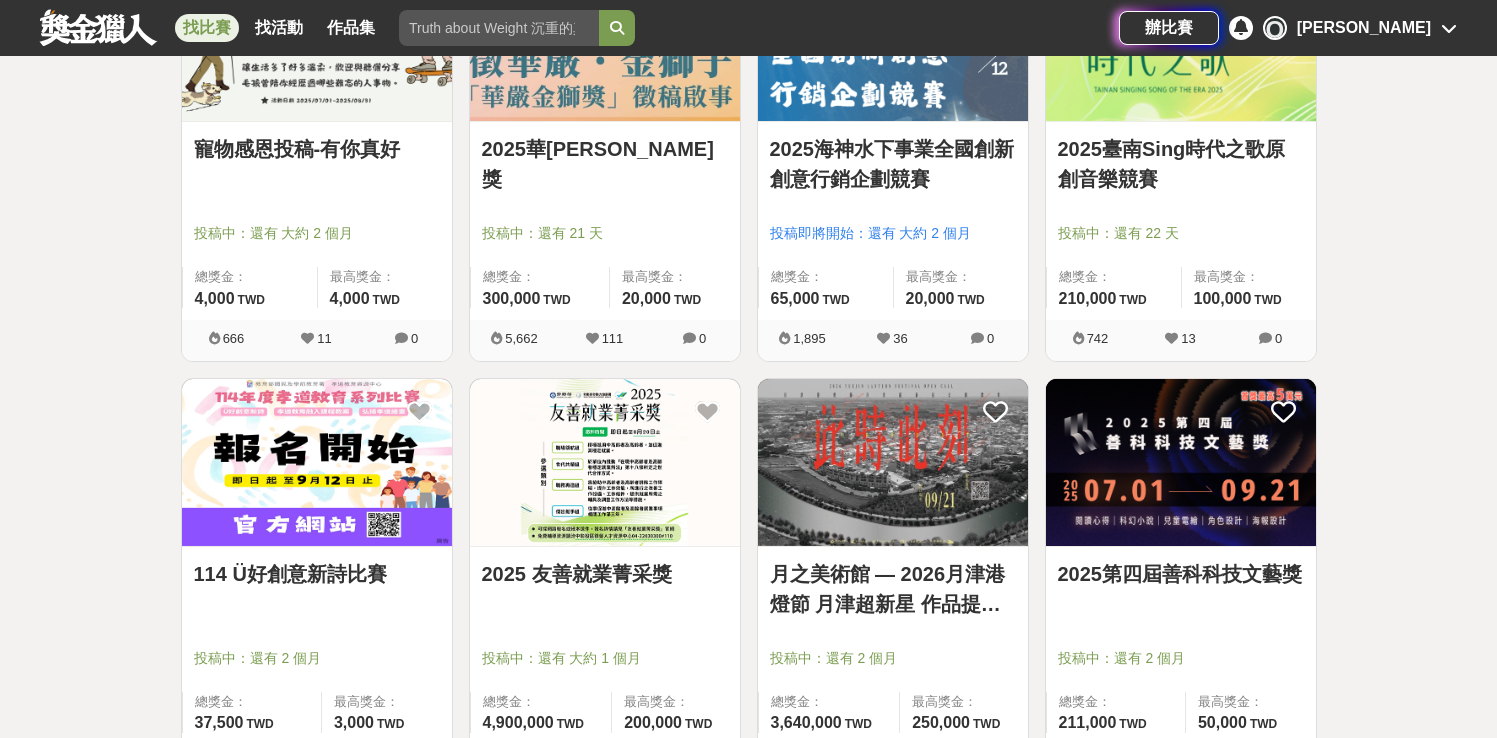 click on "全部 設計 影像 寫作 商業 音樂 運動 其他 國際 所有分類 進階篩選 624   個比賽 綜合 熱門 獎金 截止 最新 文學獎 創意寫作 企劃競賽 創業競賽 程式競賽 詞曲創作 選秀 其他 運動 尚未截止 台灣 重置條件 這樣Sale也可以： 安聯人壽創意銷售法募集 投稿中：還有 3 個月 總獎金： 500,000 500,000 TWD 最高獎金： 100,000 TWD 26,483 60 0 2025 Tuying Art 藝術節 社群圖文｜攝影 徵件競賽活動 投稿中：還有 大約 1 個月 總獎金： 120,000 120,000 TWD 最高獎金： 20,000 TWD 7,997 22 0 來吧！Show出你的新『泰』度！國泰人壽全國創意行銷提案&圖文競賽 投票中：還有 15 天 總獎金： 1,000,260 100 萬 TWD 最高獎金： 180,000 TWD 183,701 753 0 梭哈青春 ALL IN —2025屏東青年社會創新競賽 投稿中：還有 3 個月 總獎金： 1,100,000 110 萬 TWD 最高獎金： 50,000 TWD 1,655 26 0 2025高通台灣AI黑客松 投稿中：還有 大約 1 個月 305,250 0" at bounding box center [748, -3895] 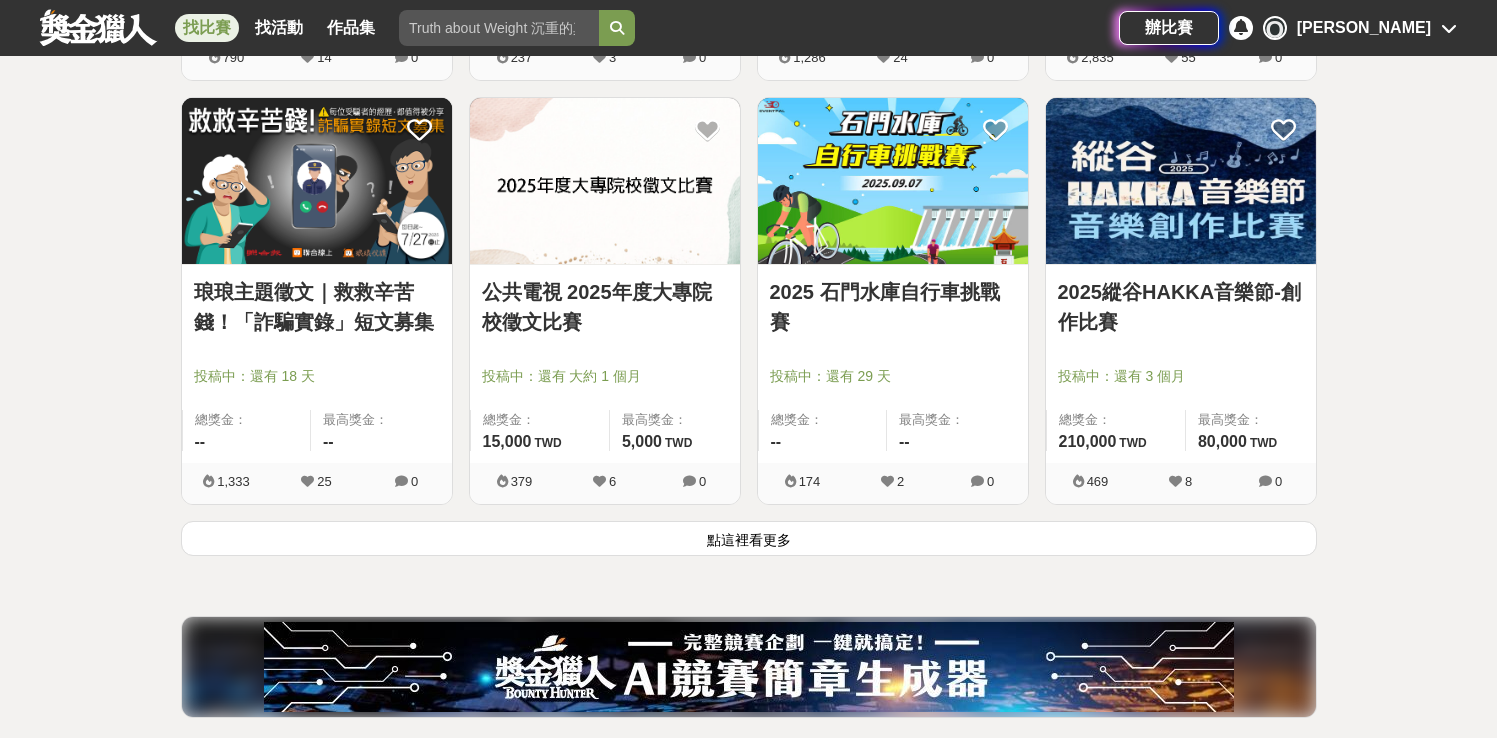 scroll, scrollTop: 10142, scrollLeft: 0, axis: vertical 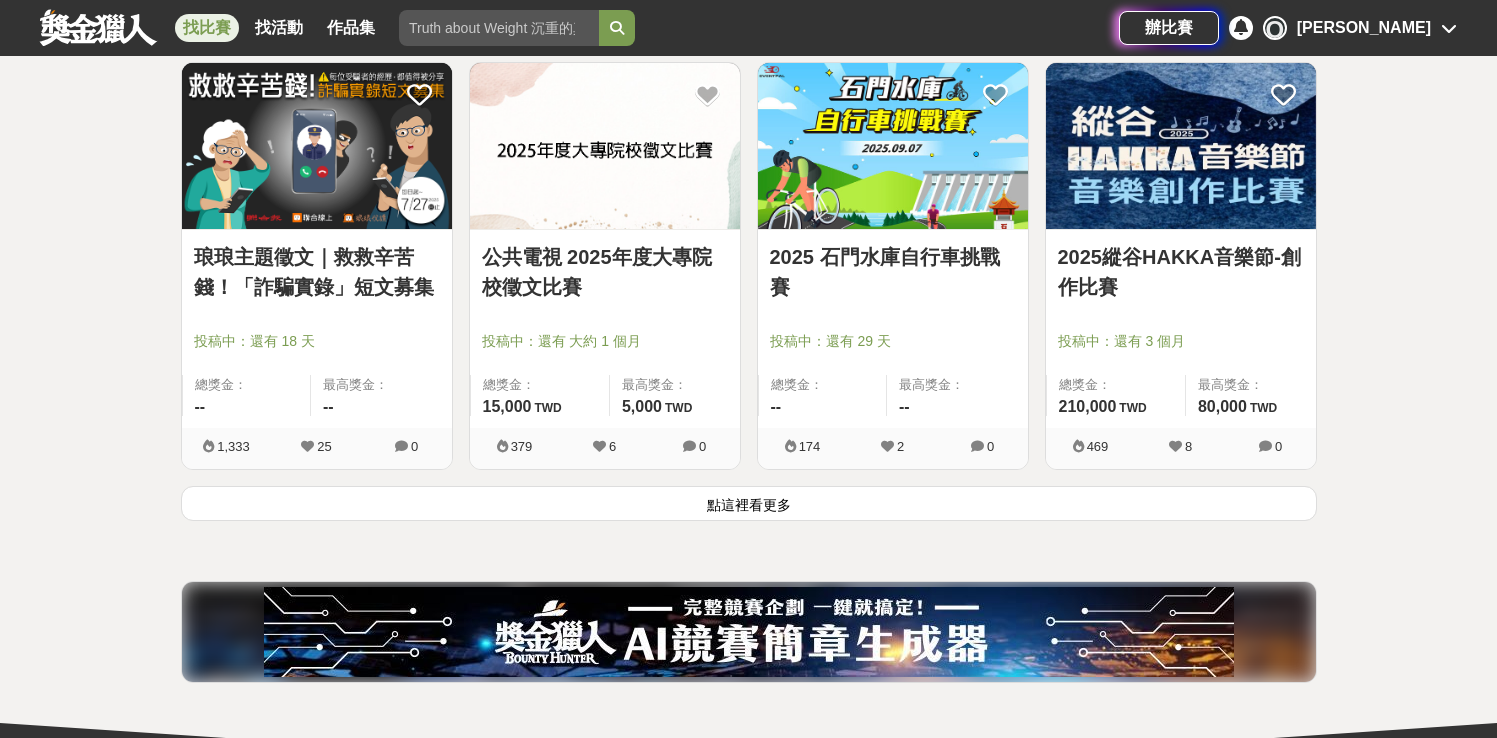 click on "點這裡看更多" at bounding box center [749, 503] 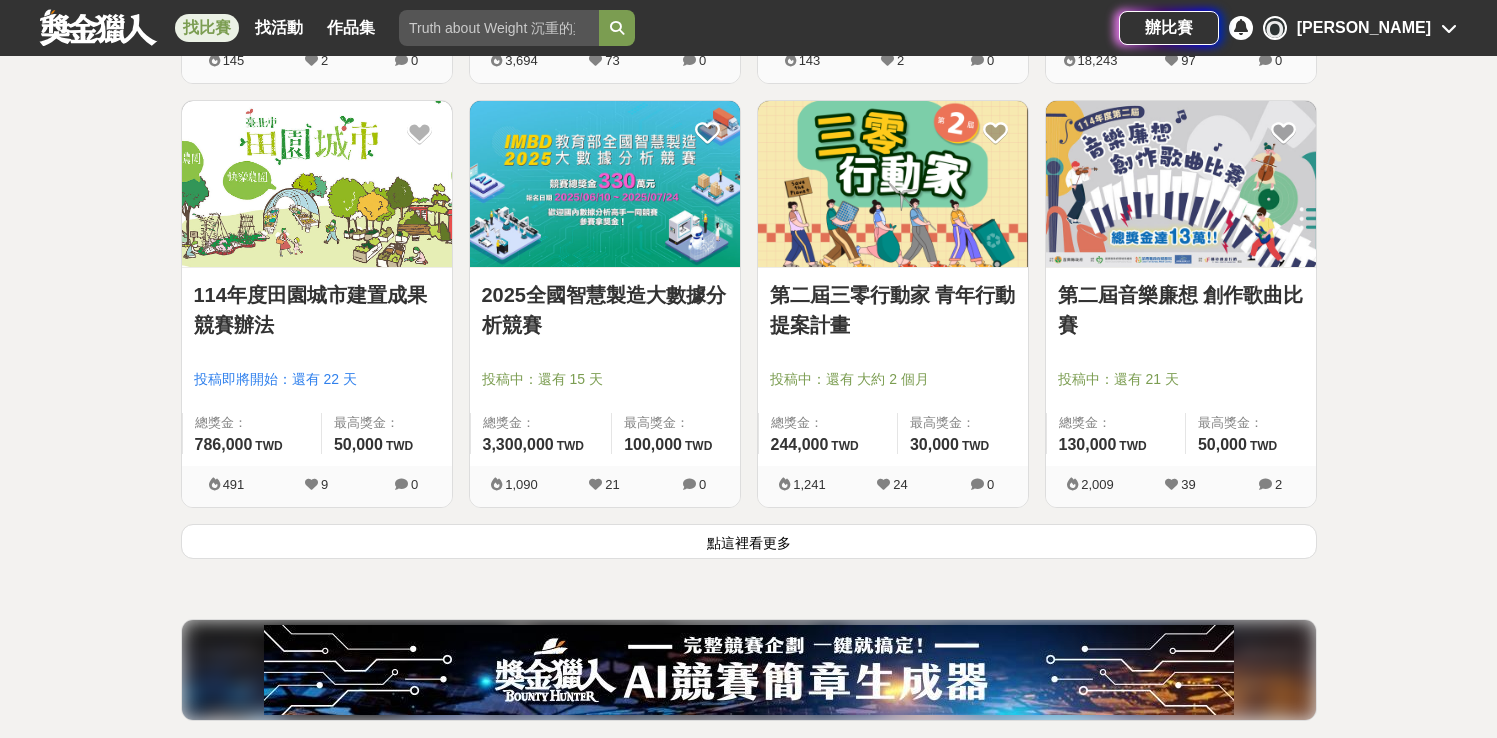 scroll, scrollTop: 12636, scrollLeft: 0, axis: vertical 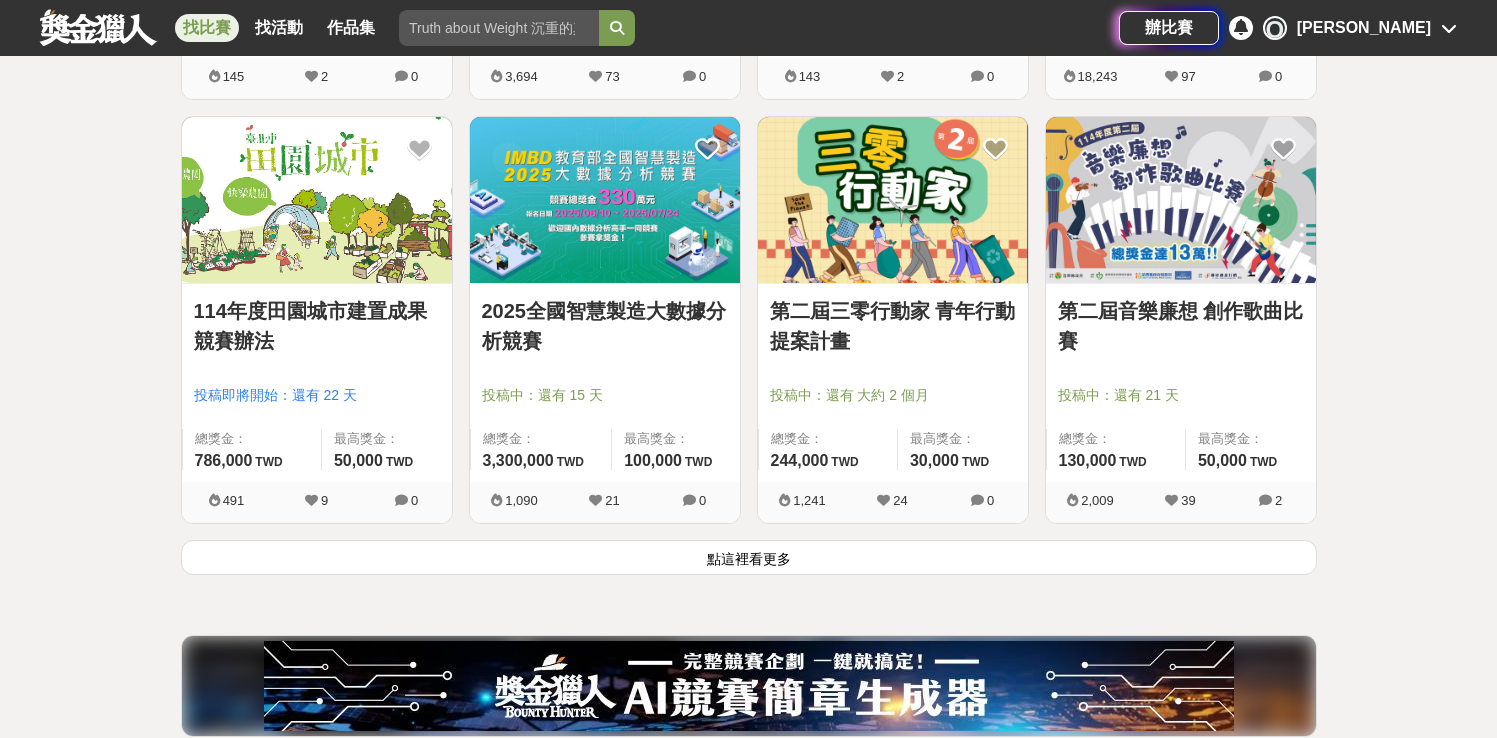 click on "點這裡看更多" at bounding box center (749, 557) 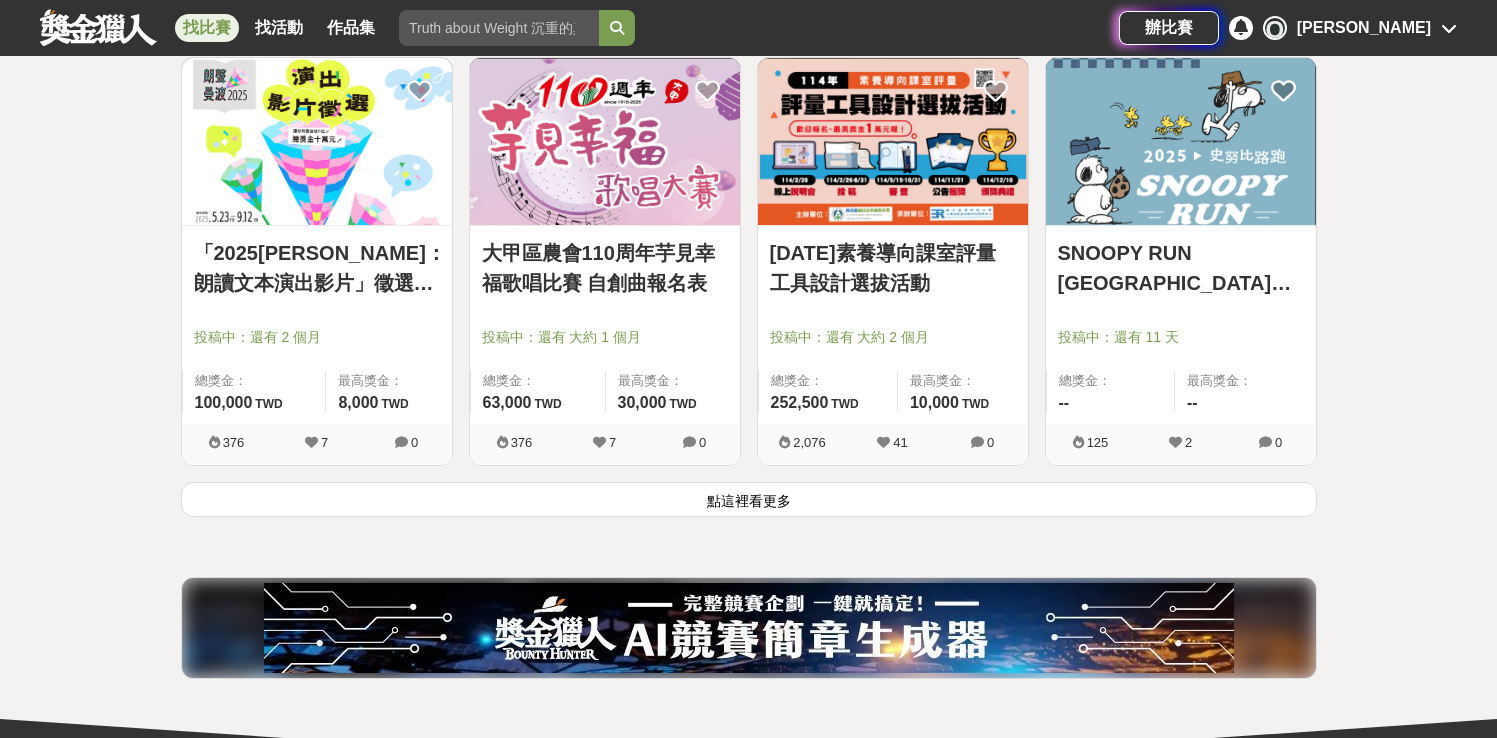 scroll, scrollTop: 15119, scrollLeft: 0, axis: vertical 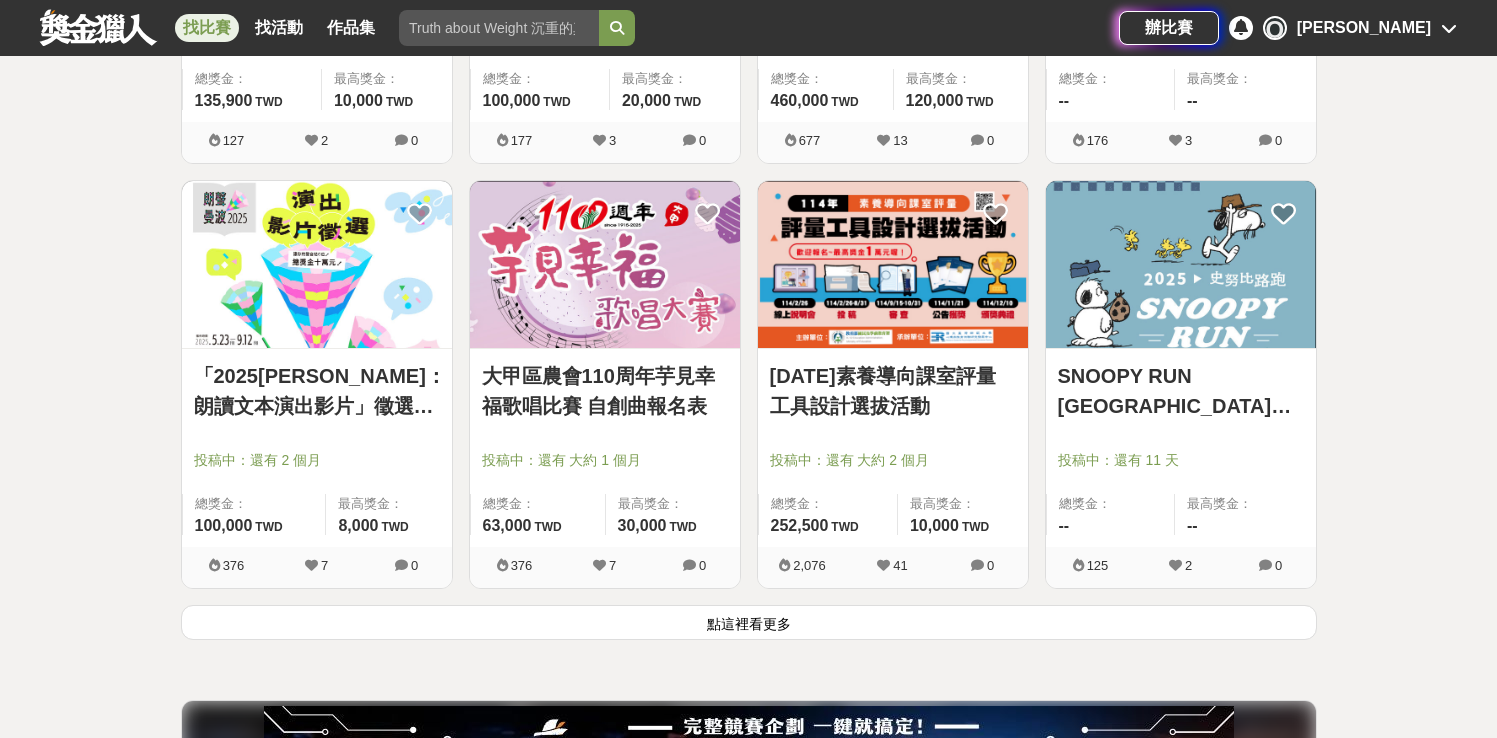 click on "點這裡看更多" at bounding box center (749, 622) 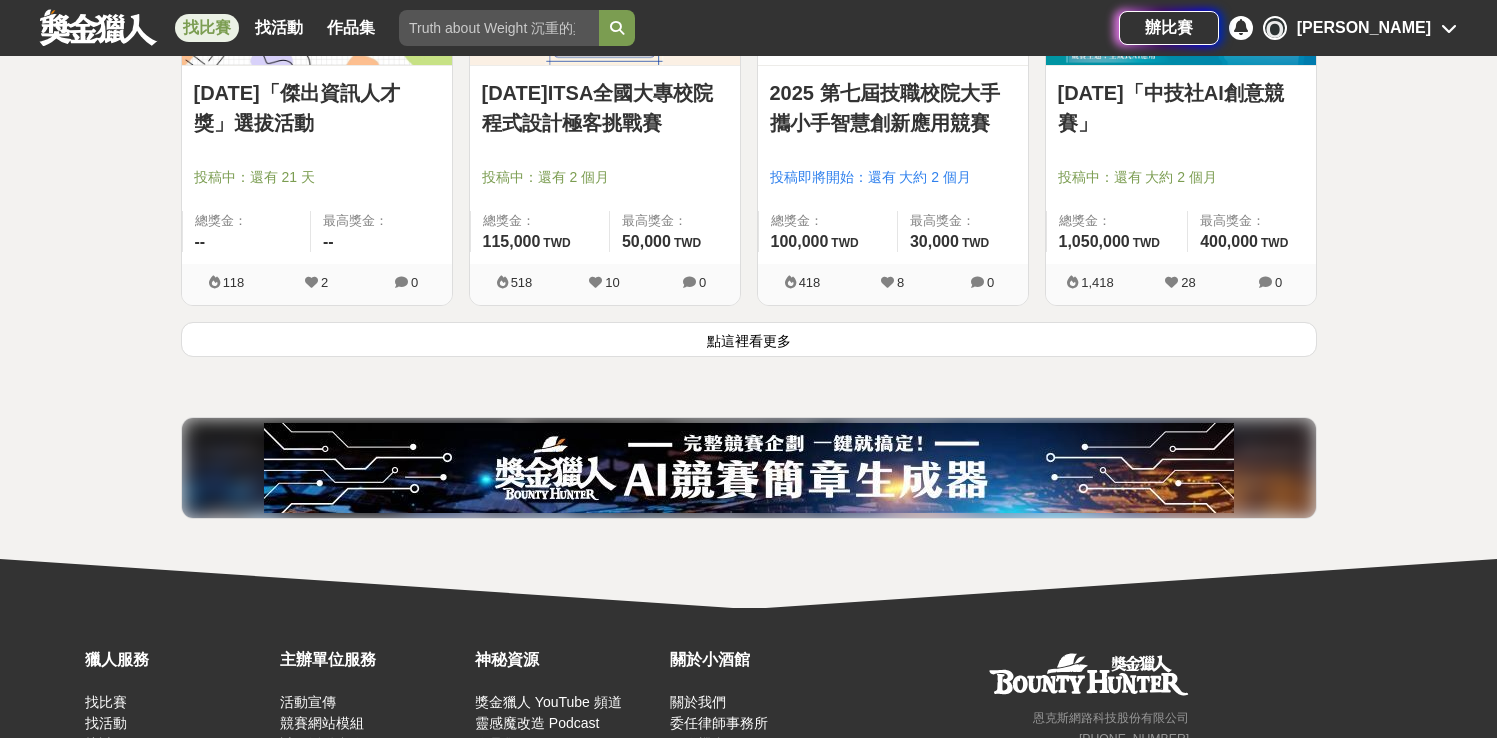 scroll, scrollTop: 17886, scrollLeft: 0, axis: vertical 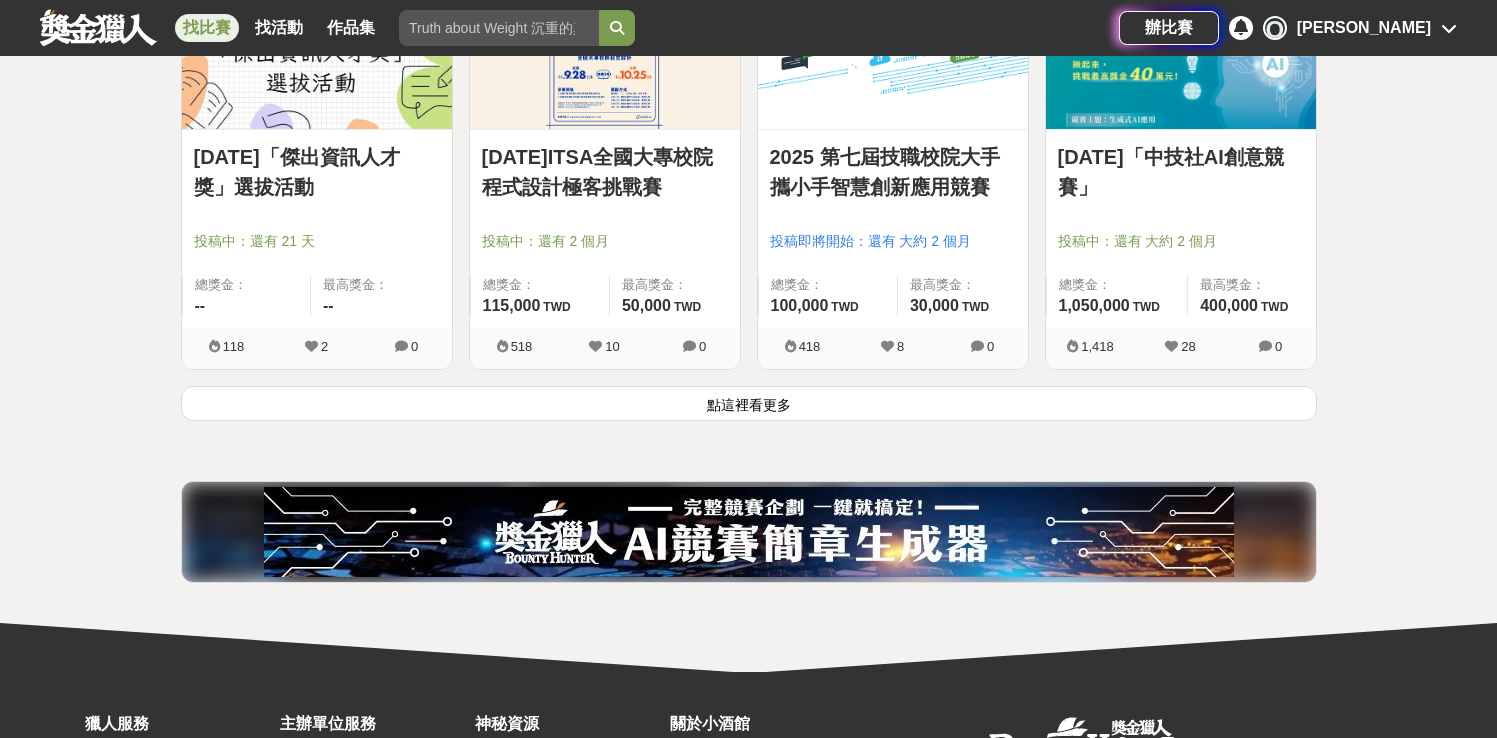 click on "點這裡看更多" at bounding box center (749, 403) 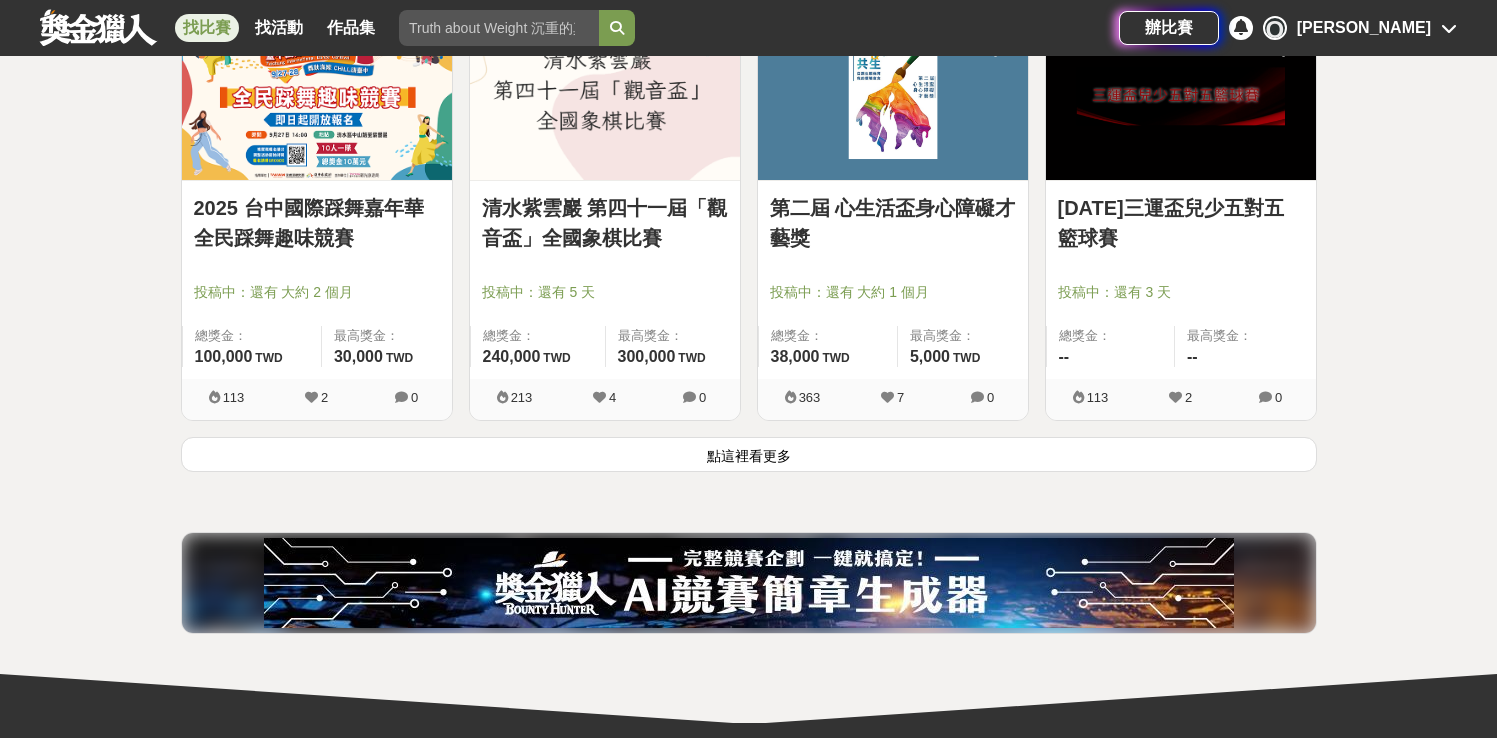 scroll, scrollTop: 20542, scrollLeft: 0, axis: vertical 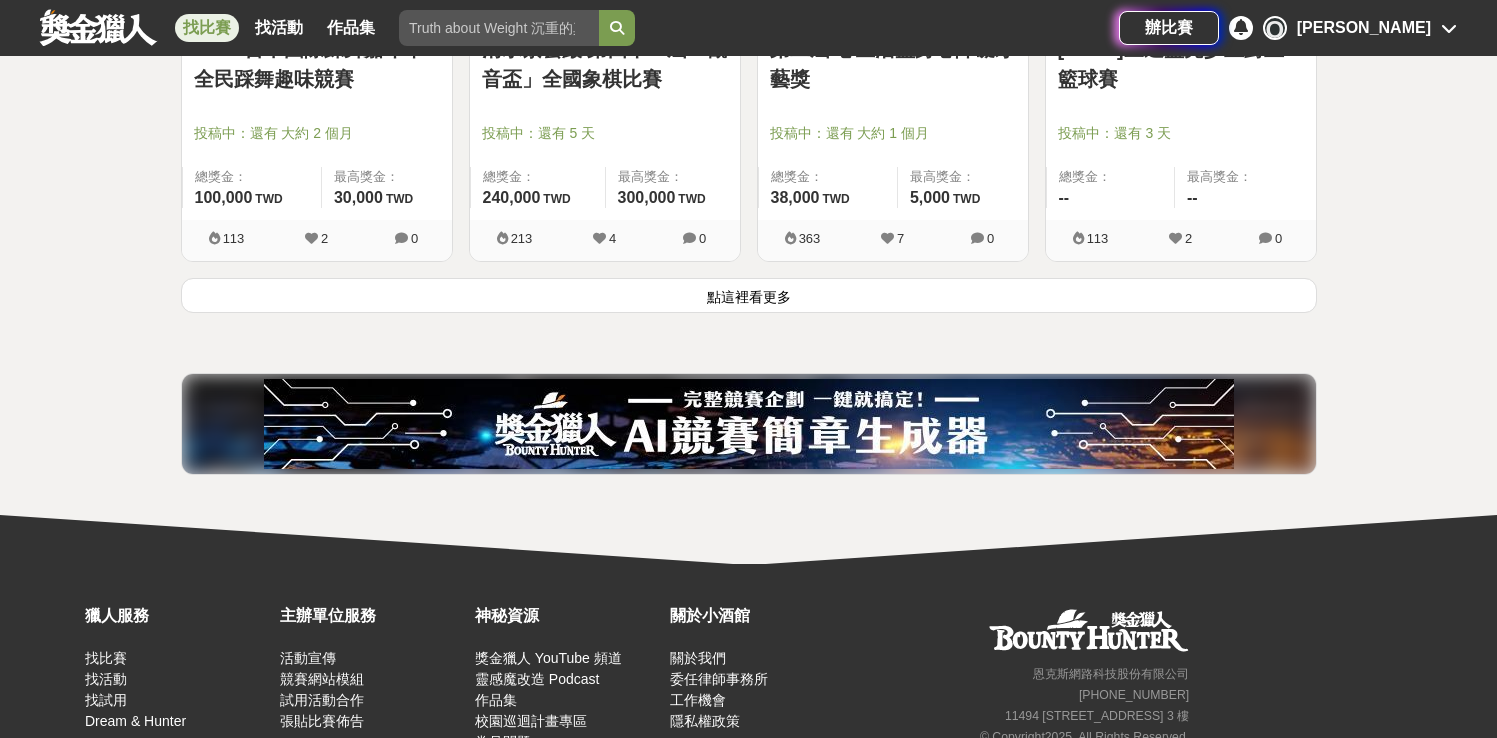 click on "點這裡看更多" at bounding box center [749, 295] 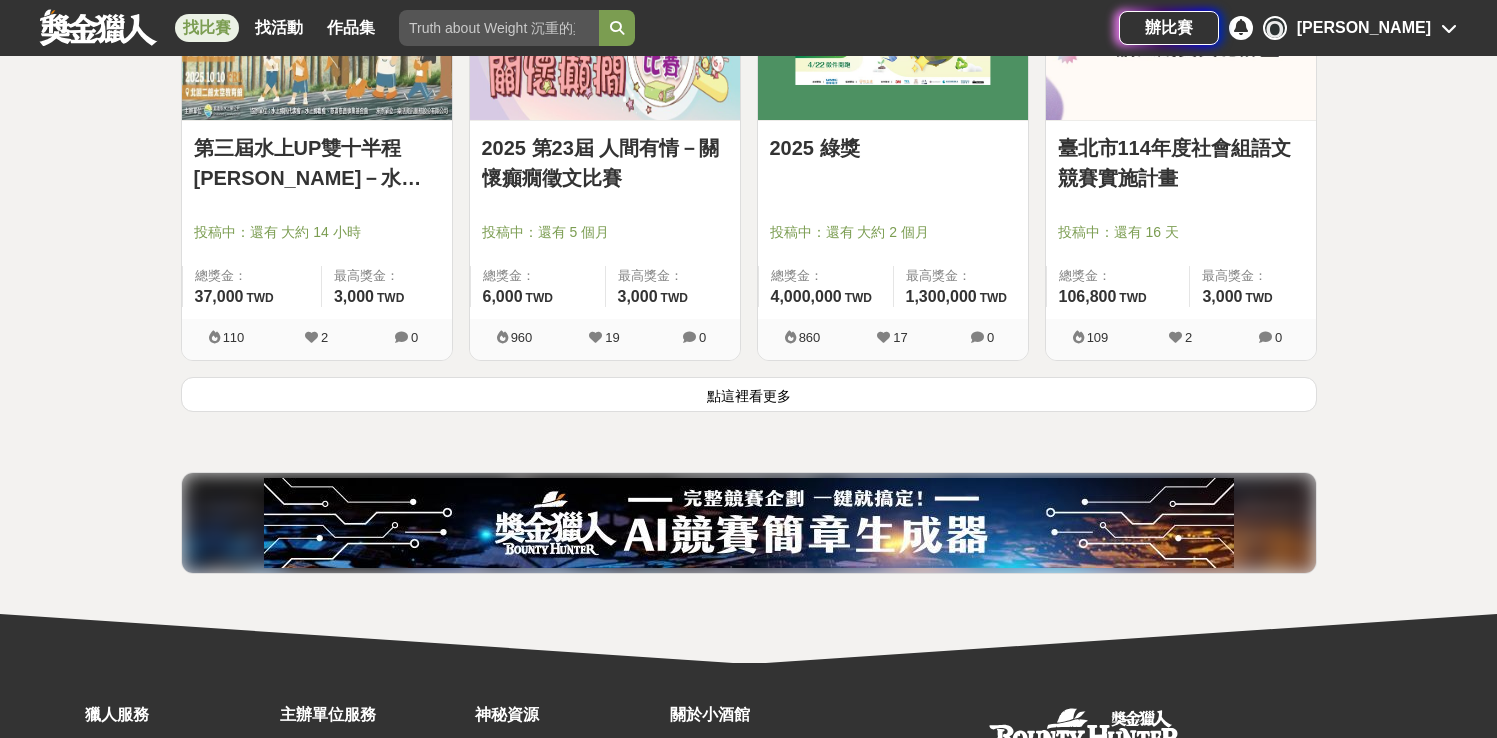 scroll, scrollTop: 23050, scrollLeft: 0, axis: vertical 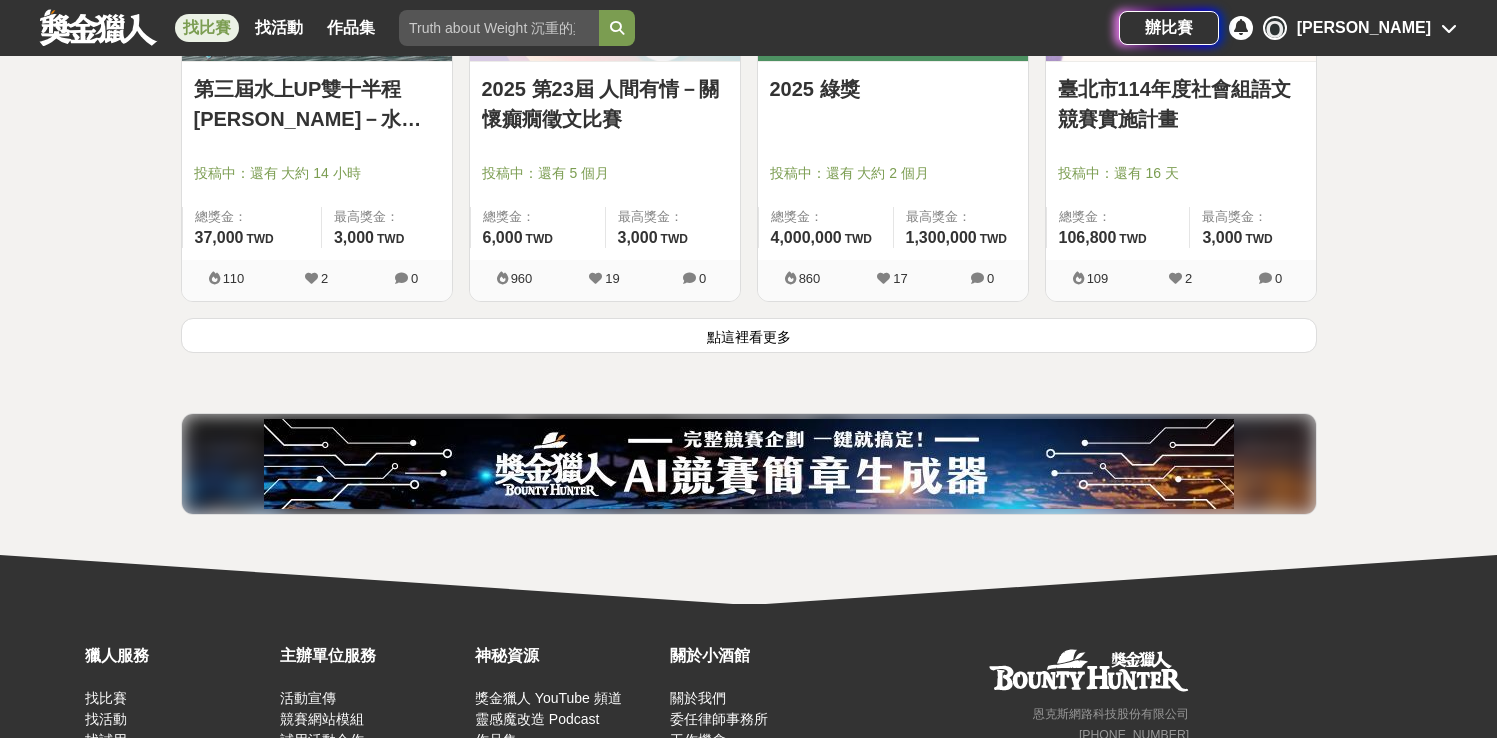 click on "點這裡看更多" at bounding box center [749, 335] 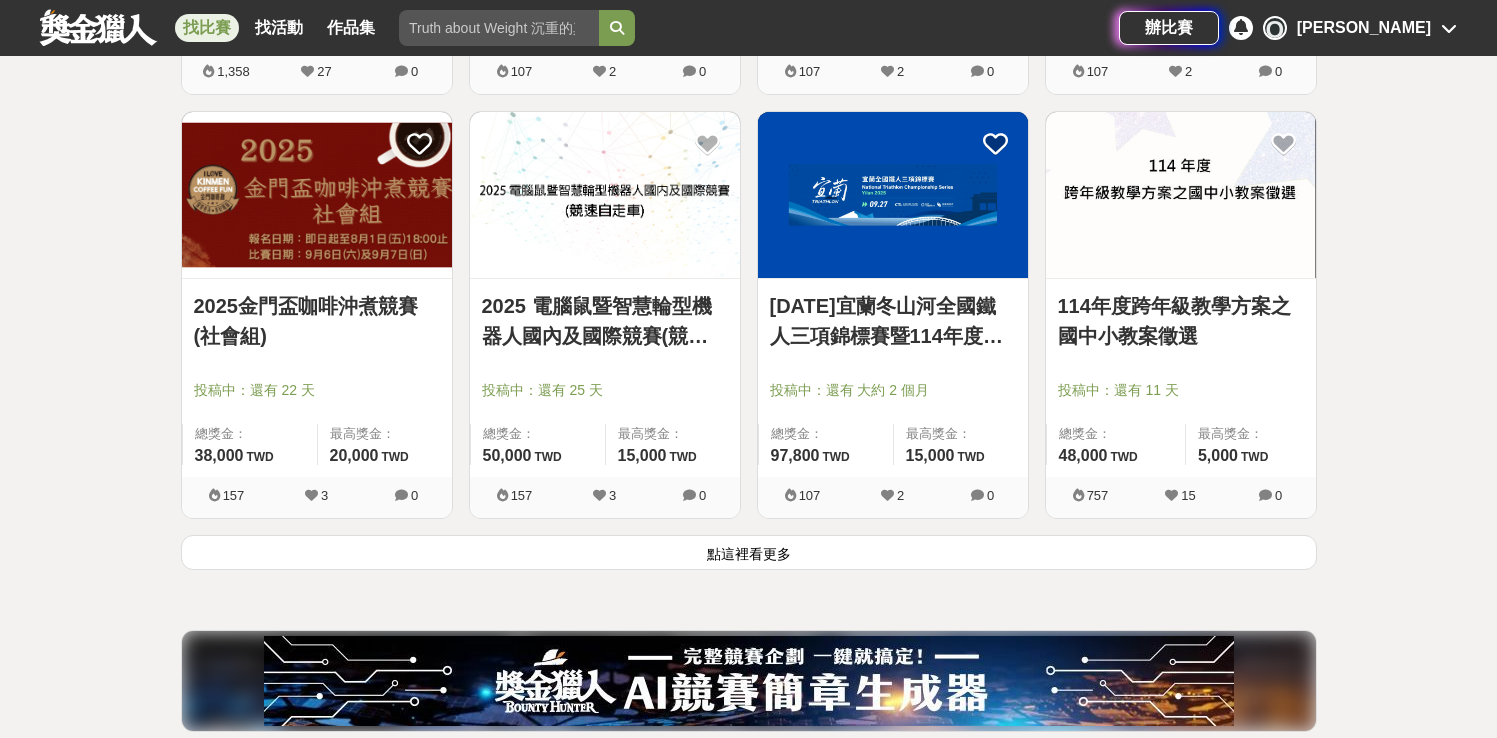 scroll, scrollTop: 25381, scrollLeft: 0, axis: vertical 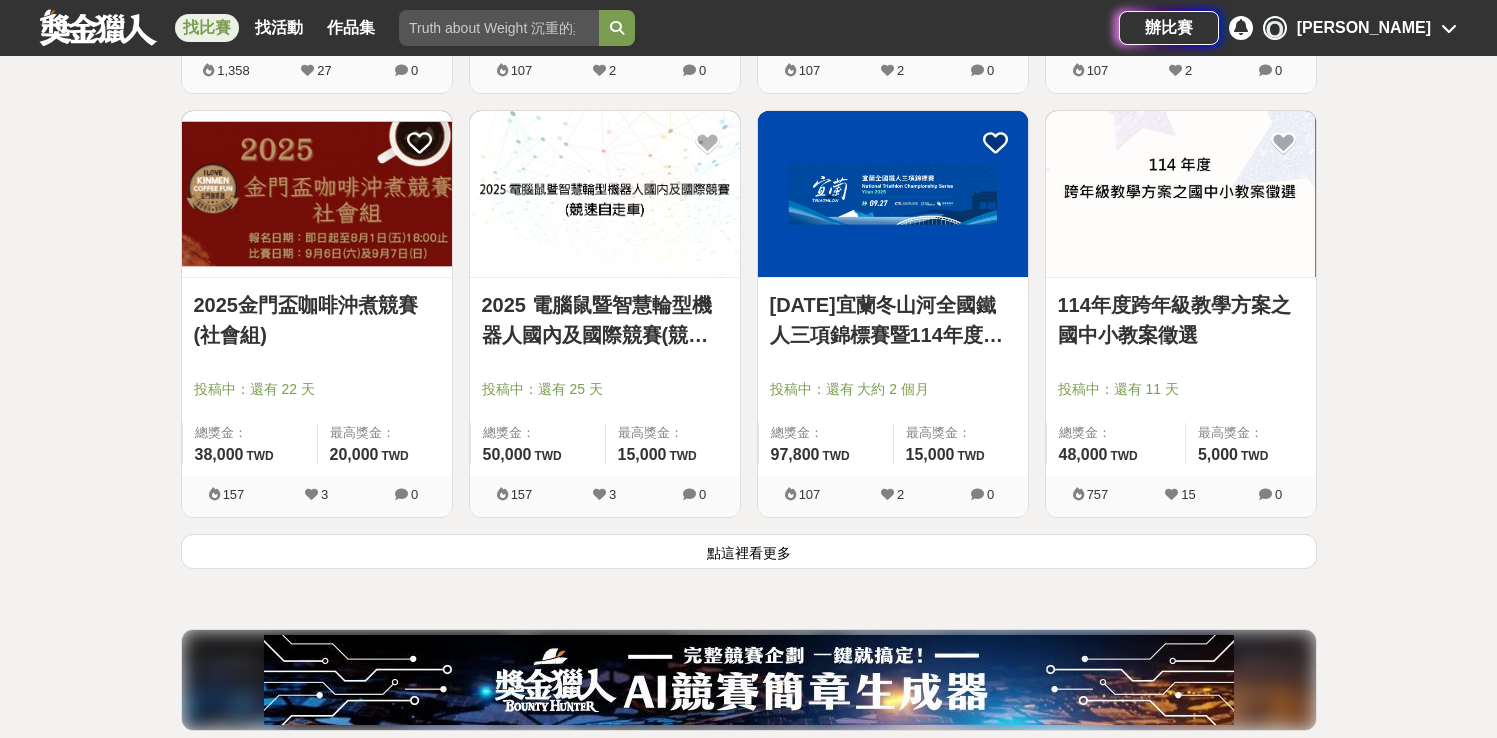 click on "點這裡看更多" at bounding box center (749, 551) 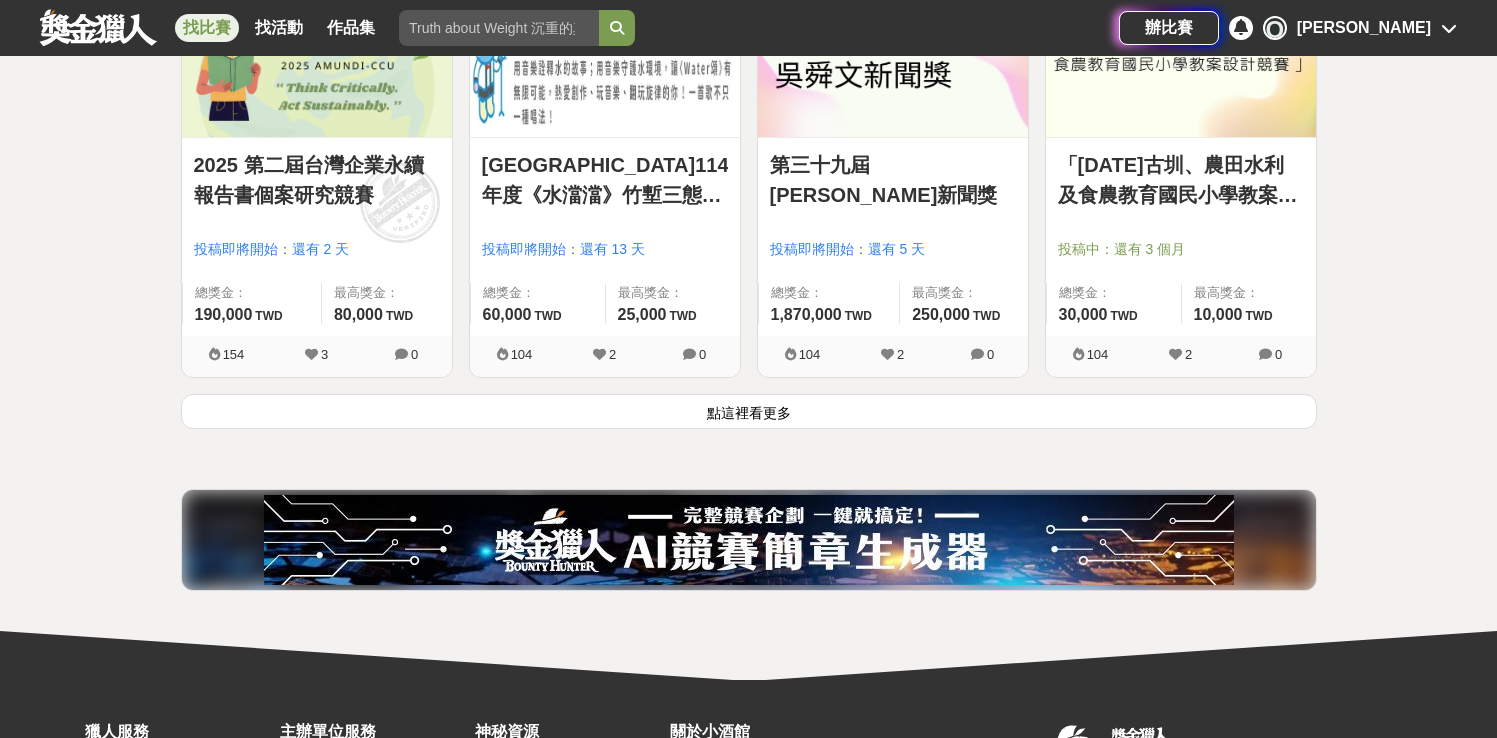 scroll, scrollTop: 27810, scrollLeft: 0, axis: vertical 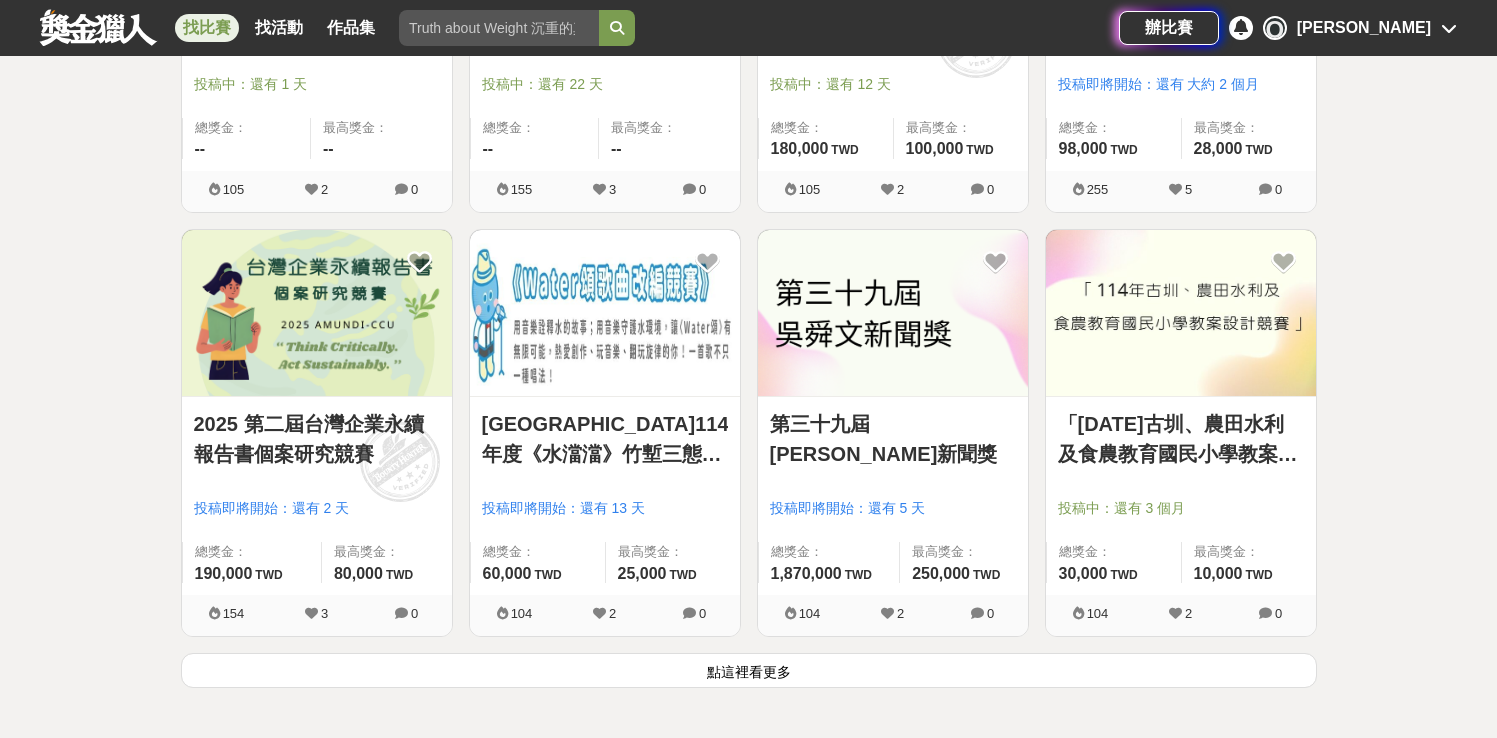 click on "點這裡看更多" at bounding box center (749, 670) 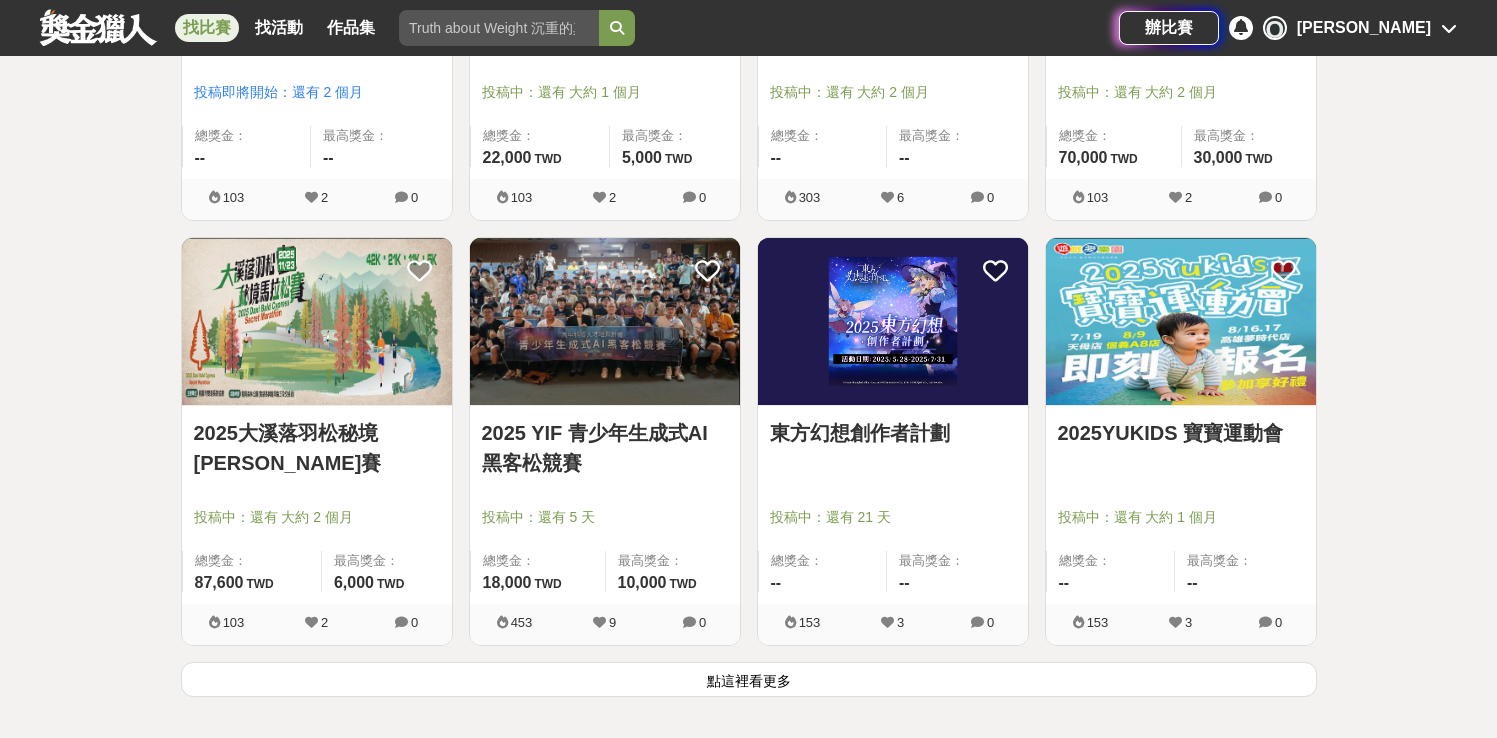 scroll, scrollTop: 30353, scrollLeft: 0, axis: vertical 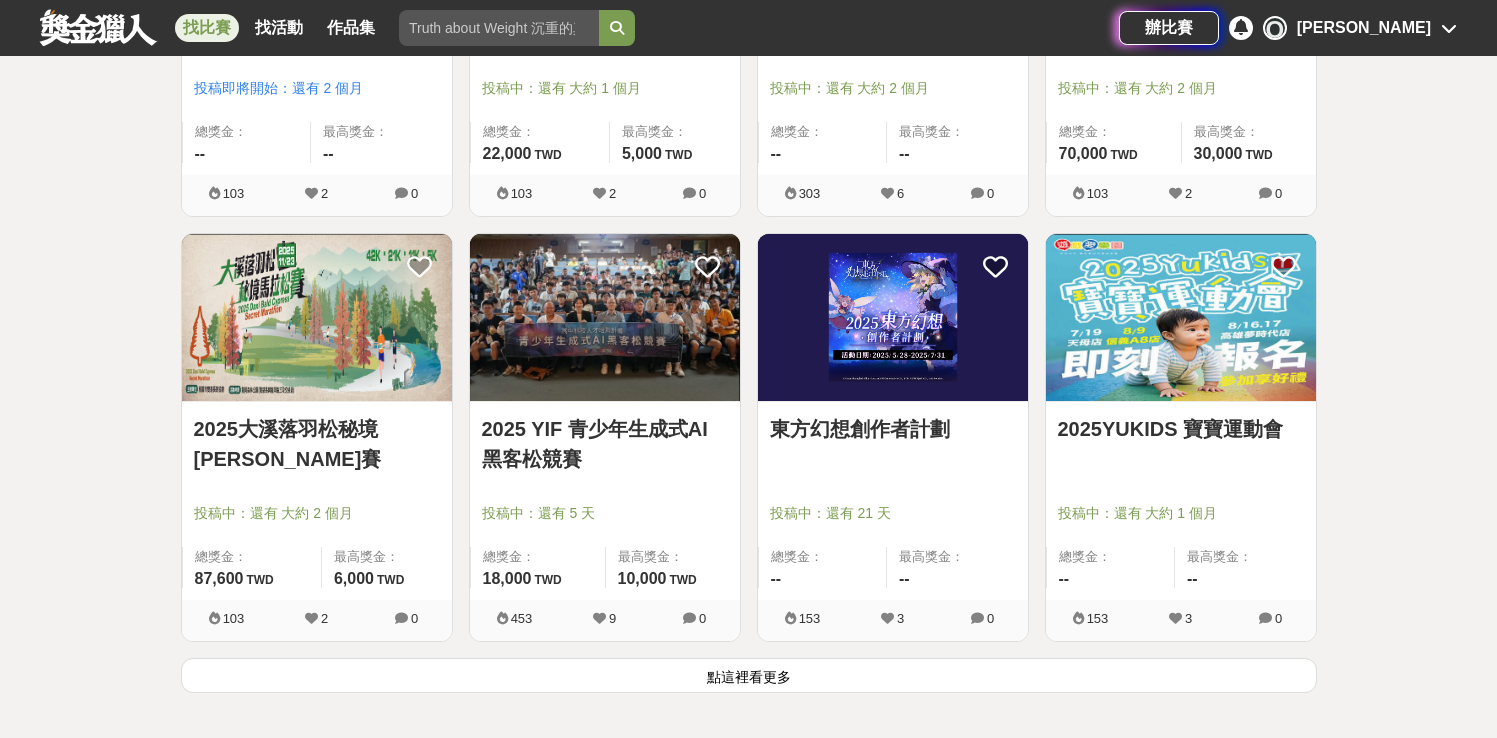 click on "點這裡看更多" at bounding box center (749, 675) 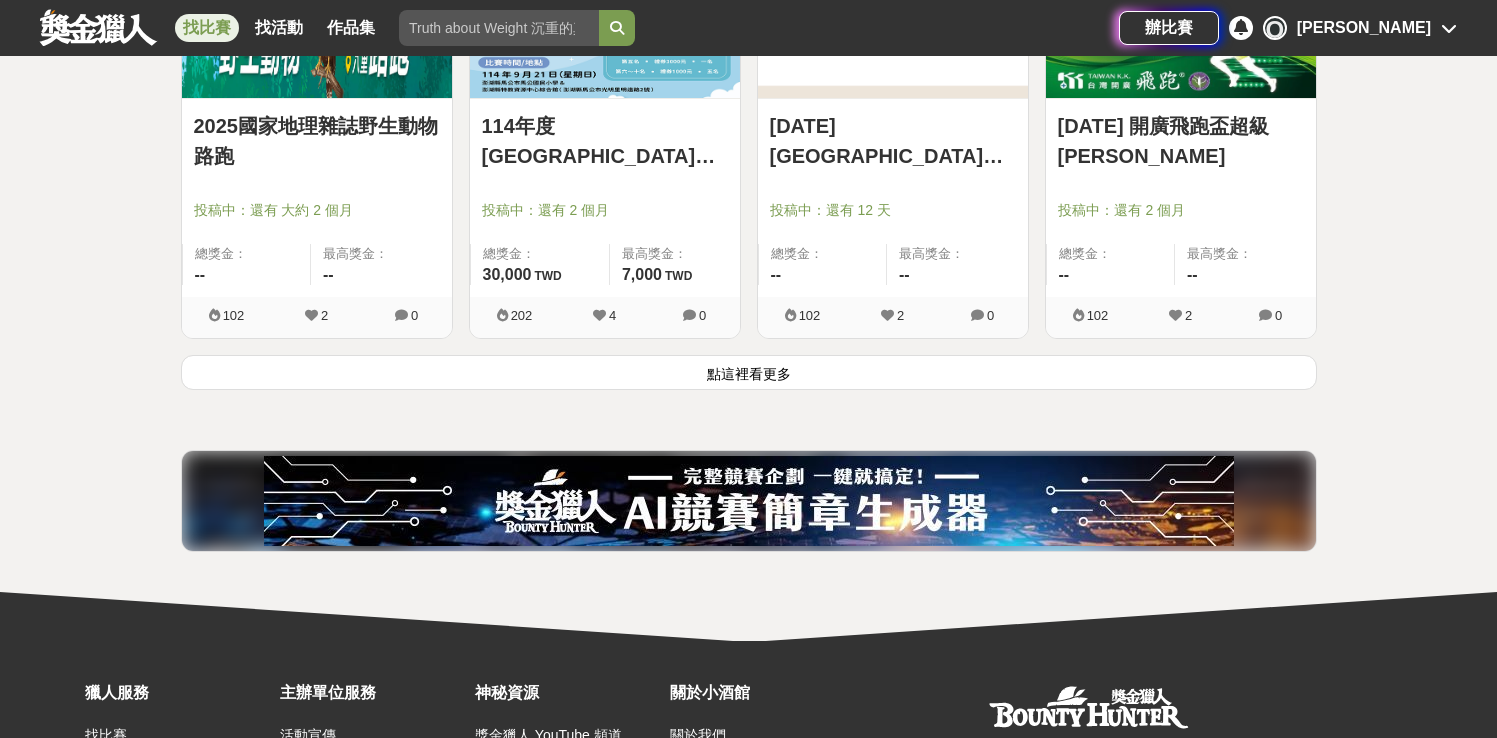 scroll, scrollTop: 33141, scrollLeft: 0, axis: vertical 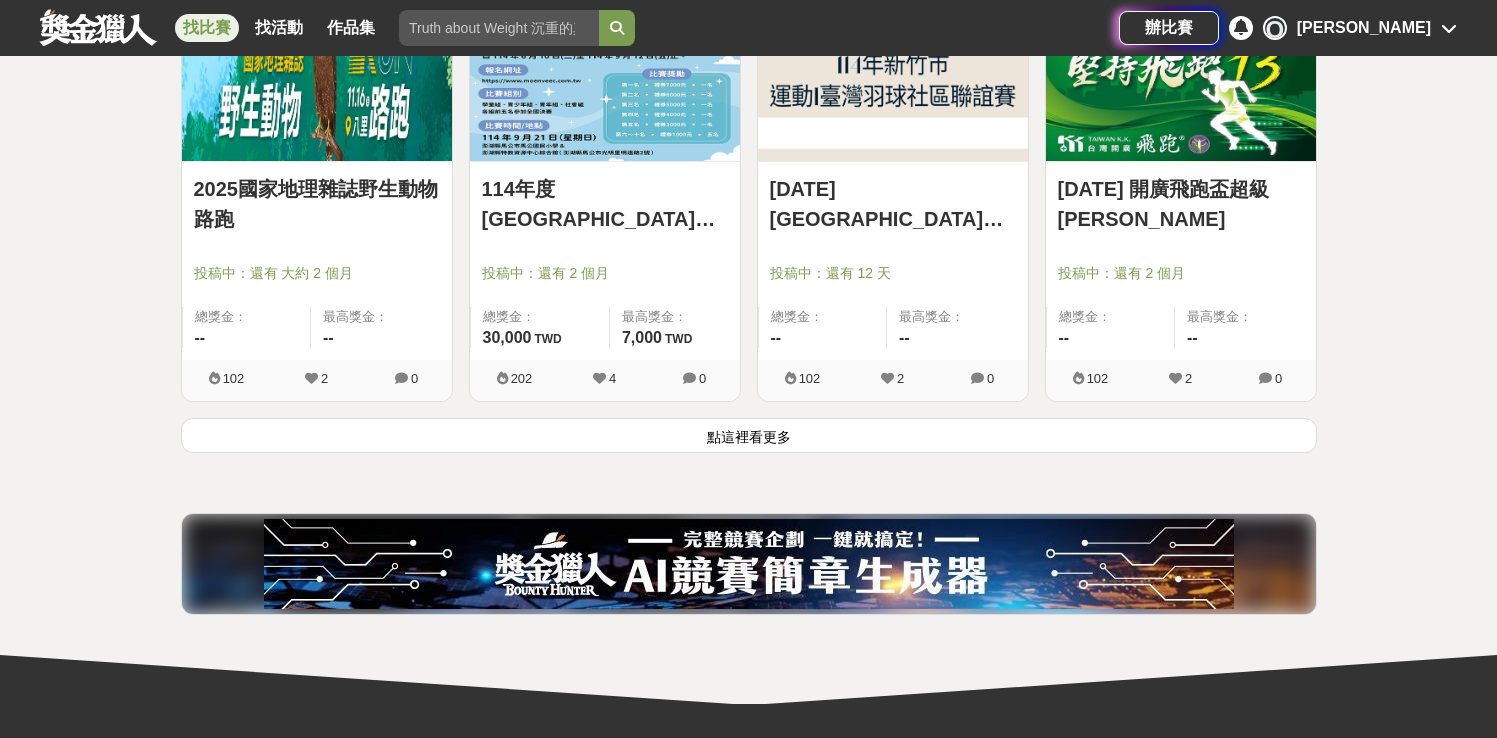 click on "點這裡看更多" at bounding box center (749, 435) 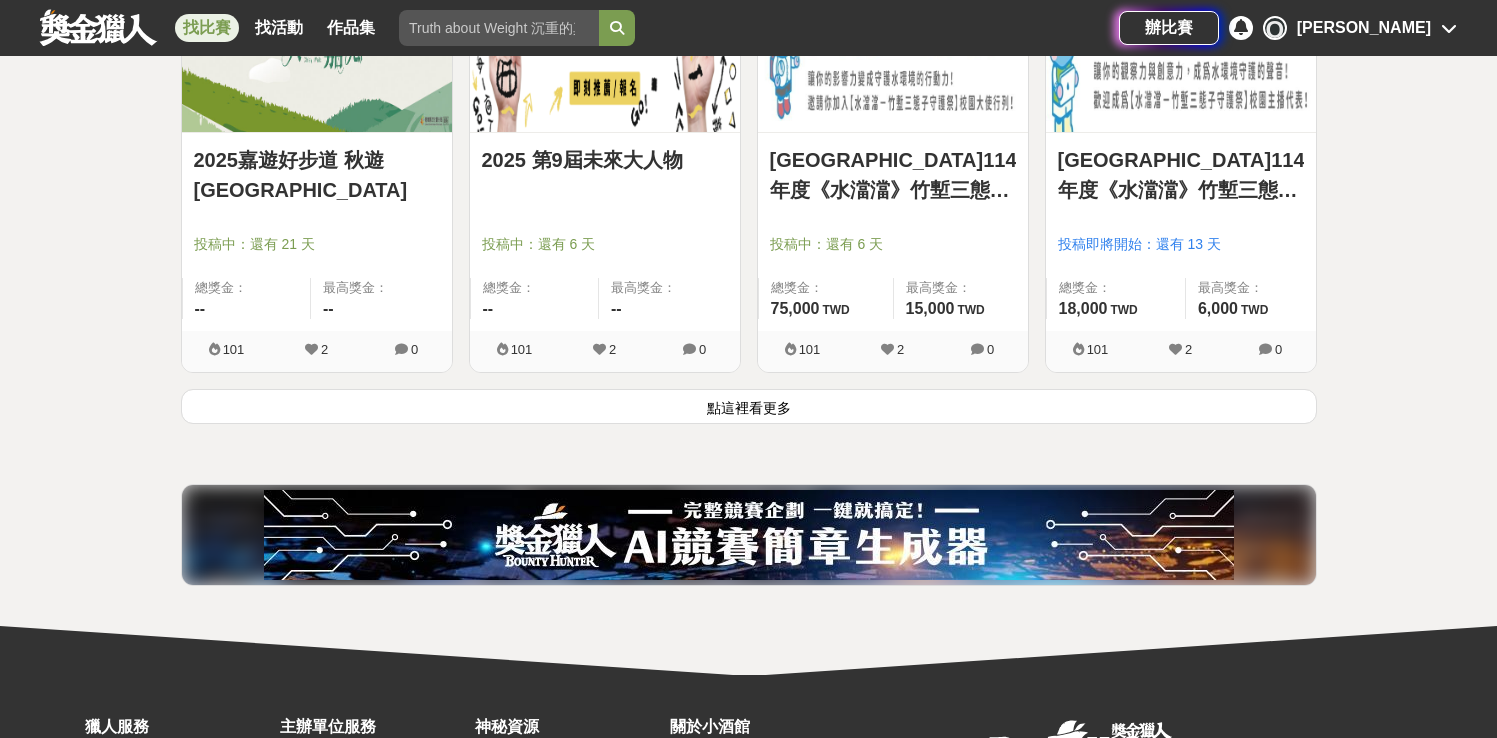 scroll, scrollTop: 35777, scrollLeft: 0, axis: vertical 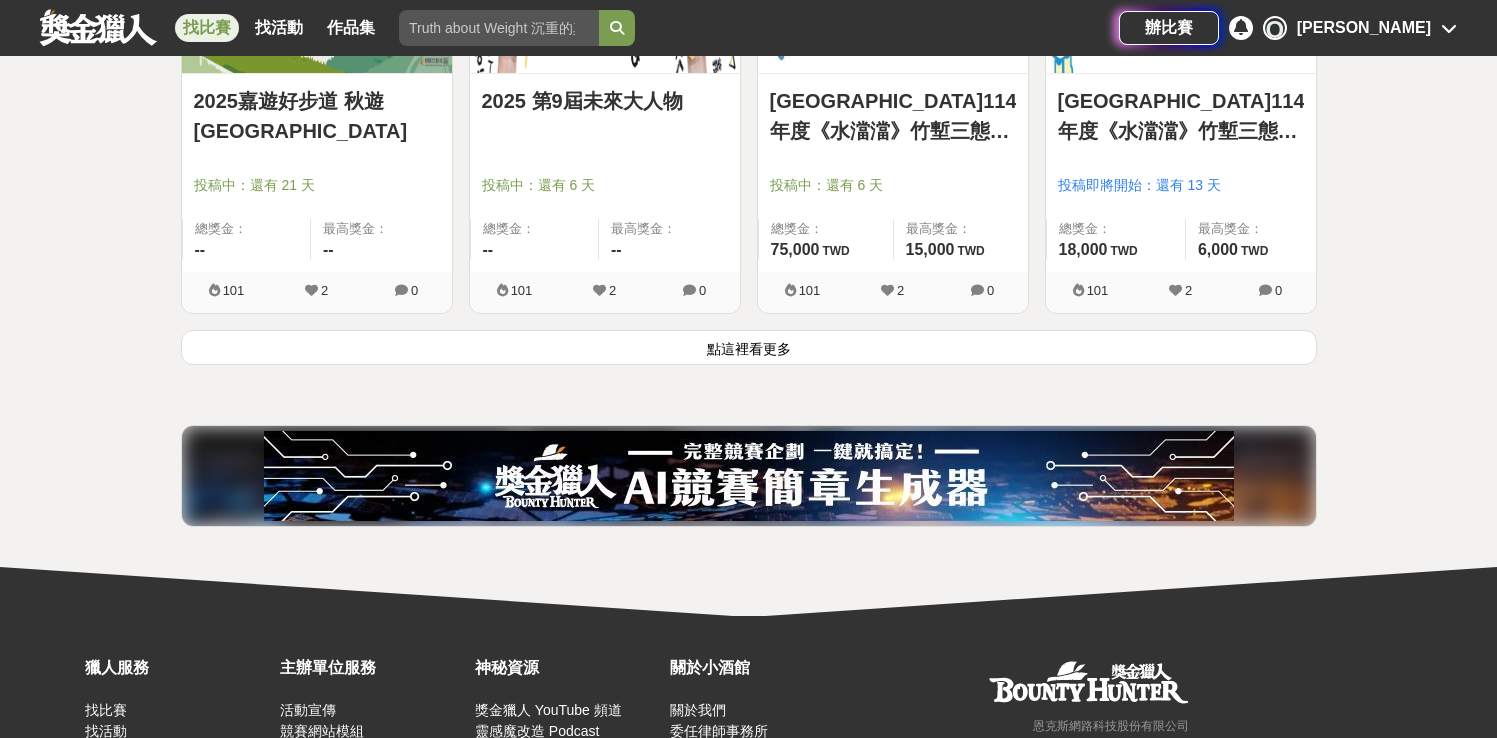 click on "點這裡看更多" at bounding box center (749, 347) 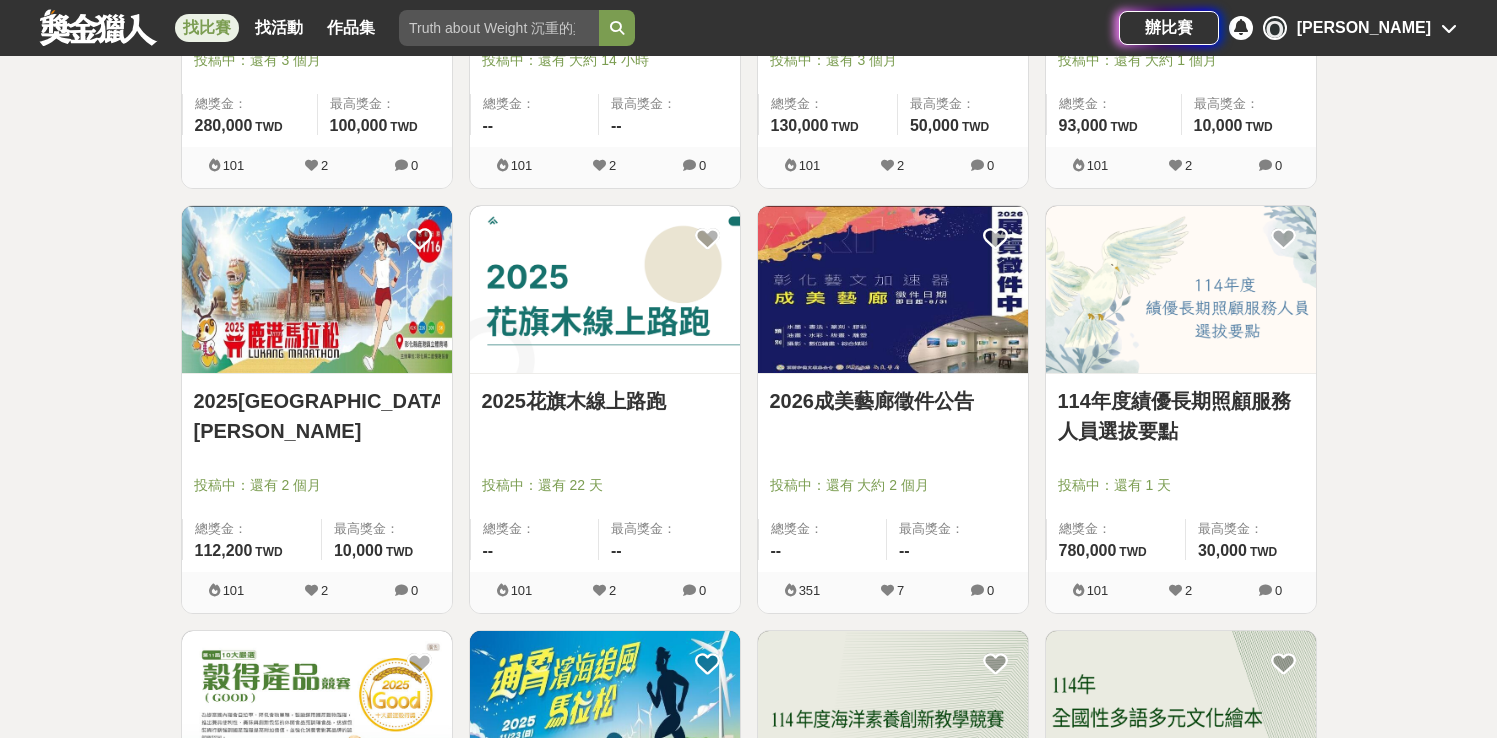 scroll, scrollTop: 36340, scrollLeft: 0, axis: vertical 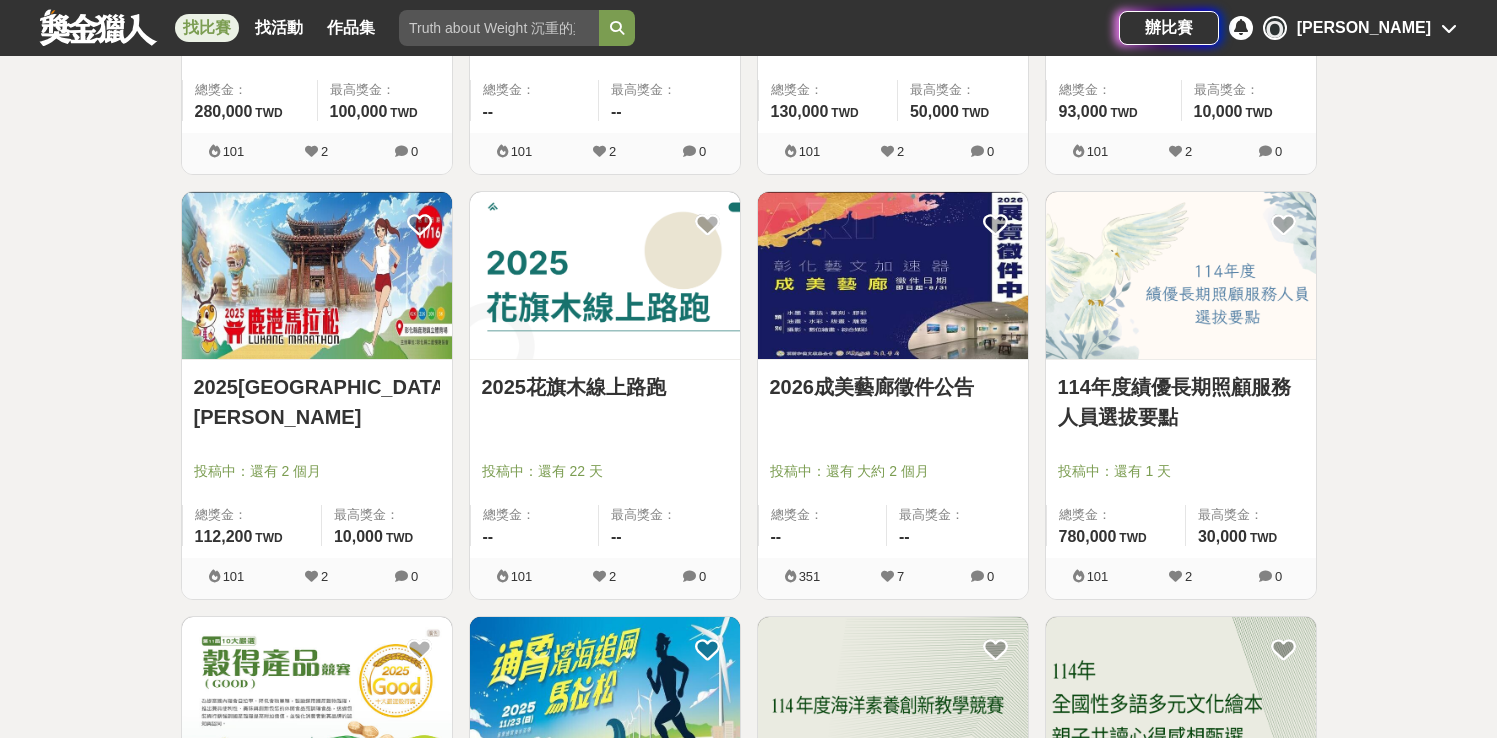 click on "2025花旗木線上路跑" at bounding box center (605, 387) 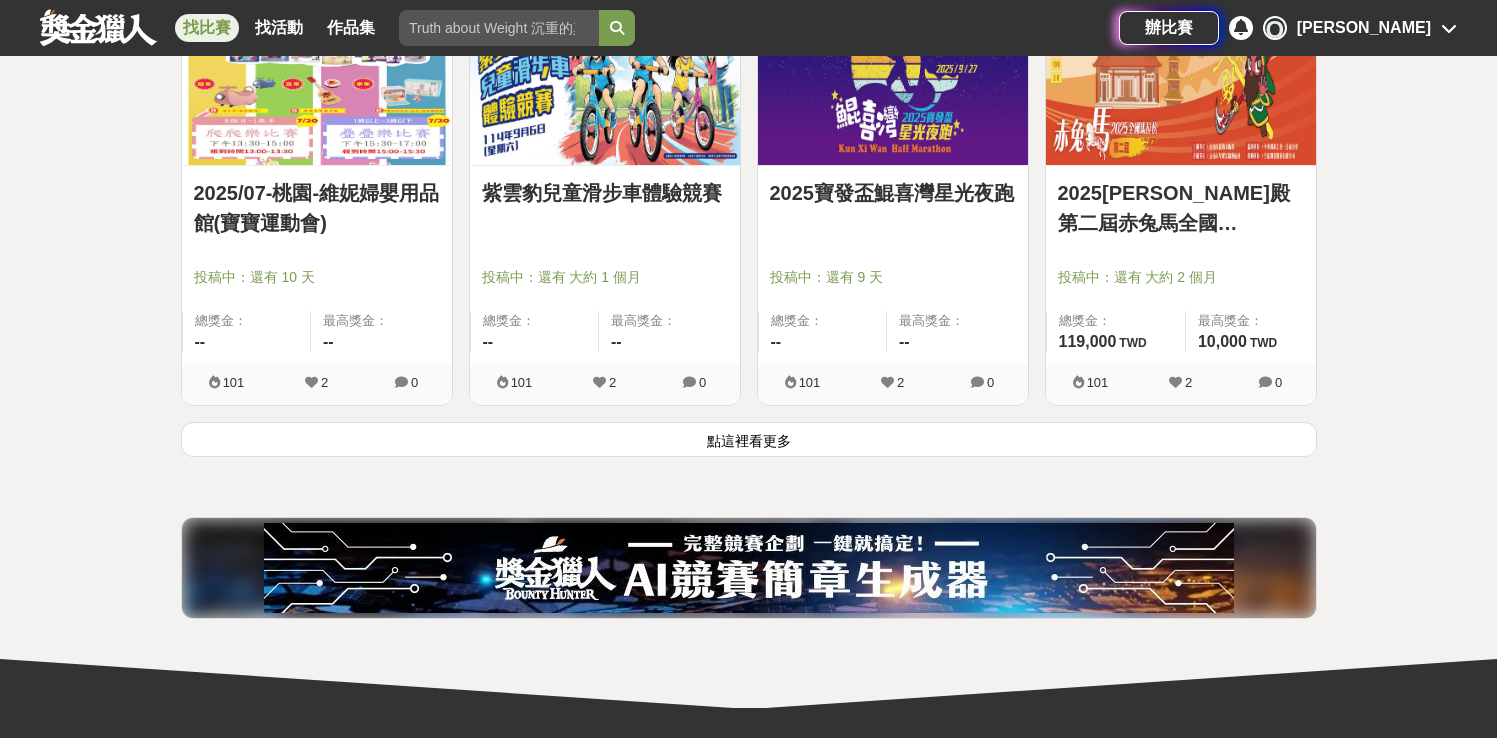 scroll, scrollTop: 38235, scrollLeft: 0, axis: vertical 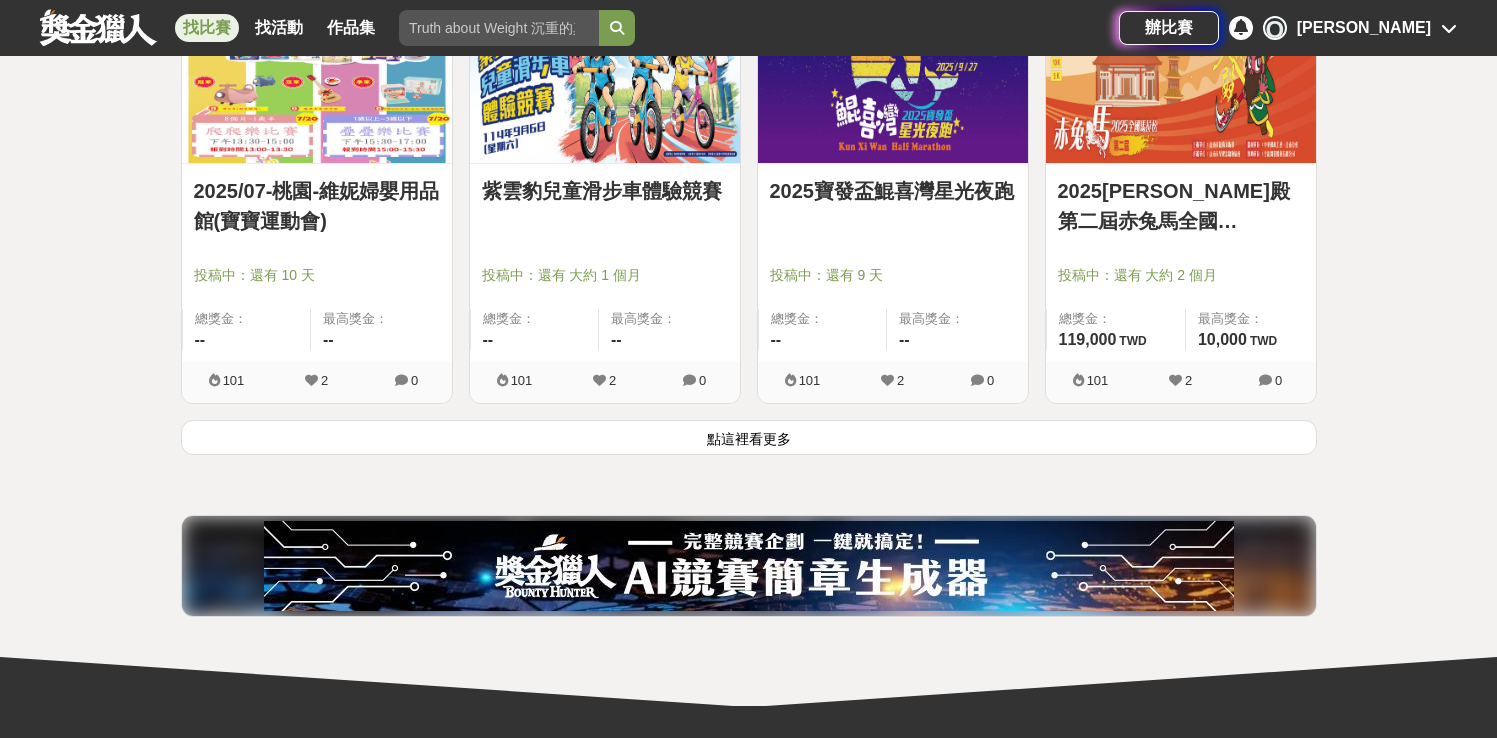 click on "點這裡看更多" at bounding box center (749, 437) 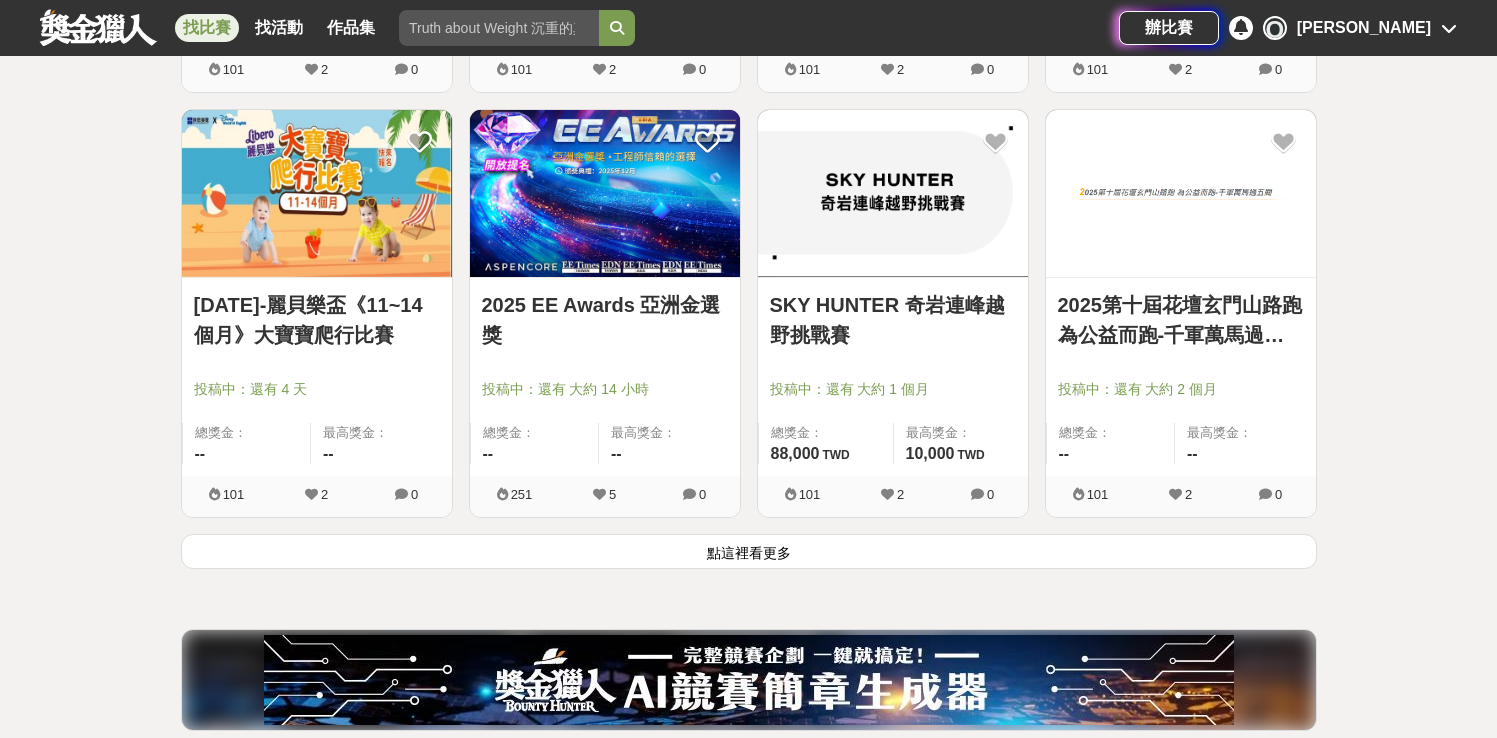scroll, scrollTop: 40804, scrollLeft: 0, axis: vertical 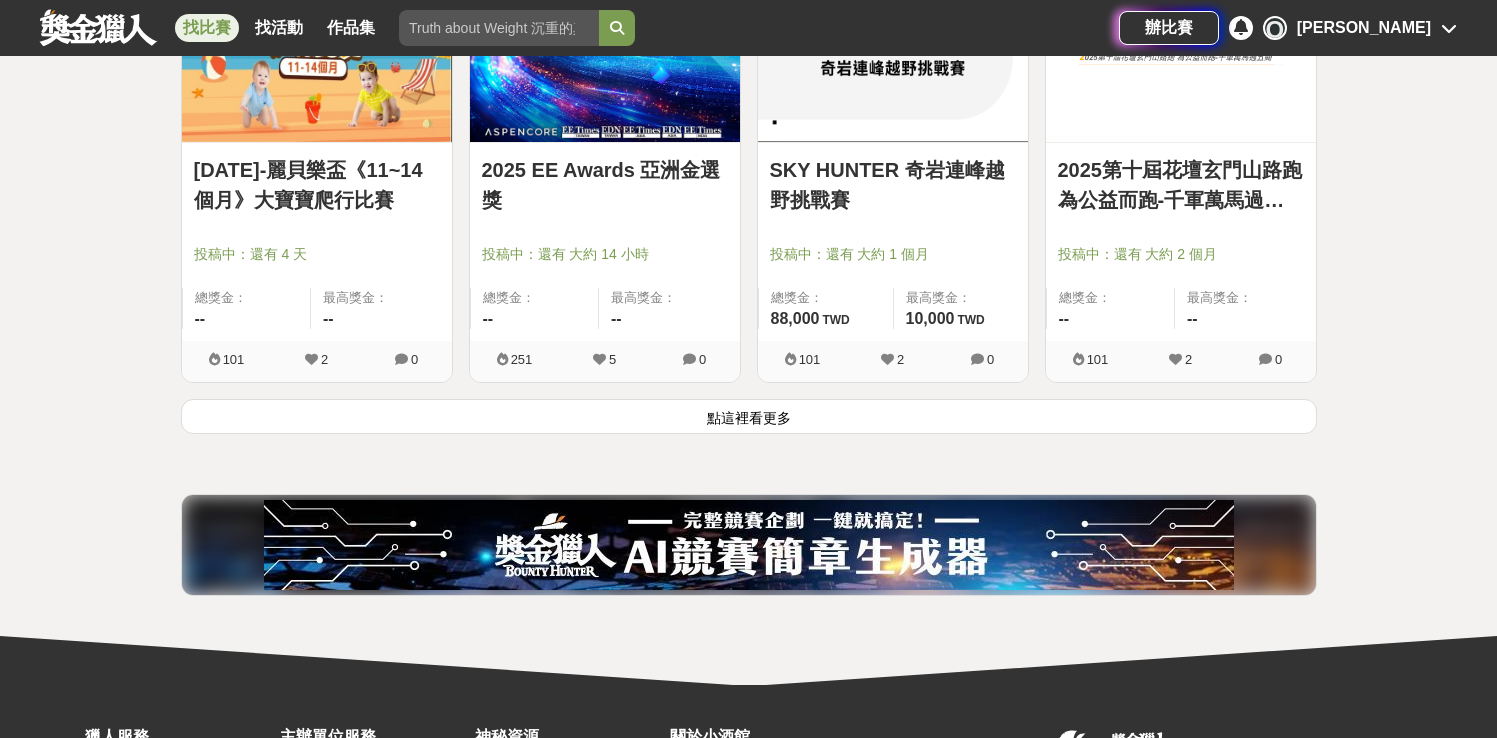 click on "點這裡看更多" at bounding box center (749, 416) 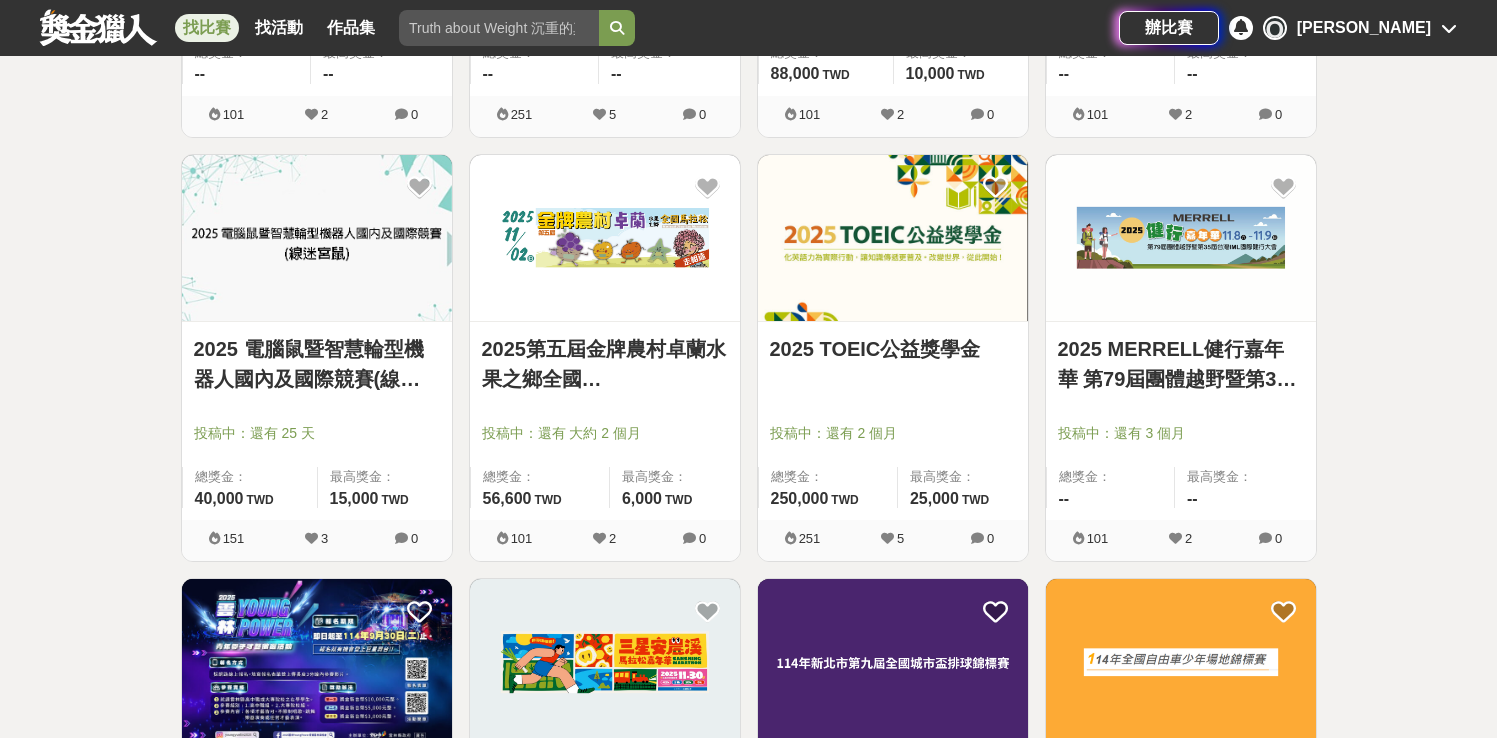 scroll, scrollTop: 41115, scrollLeft: 0, axis: vertical 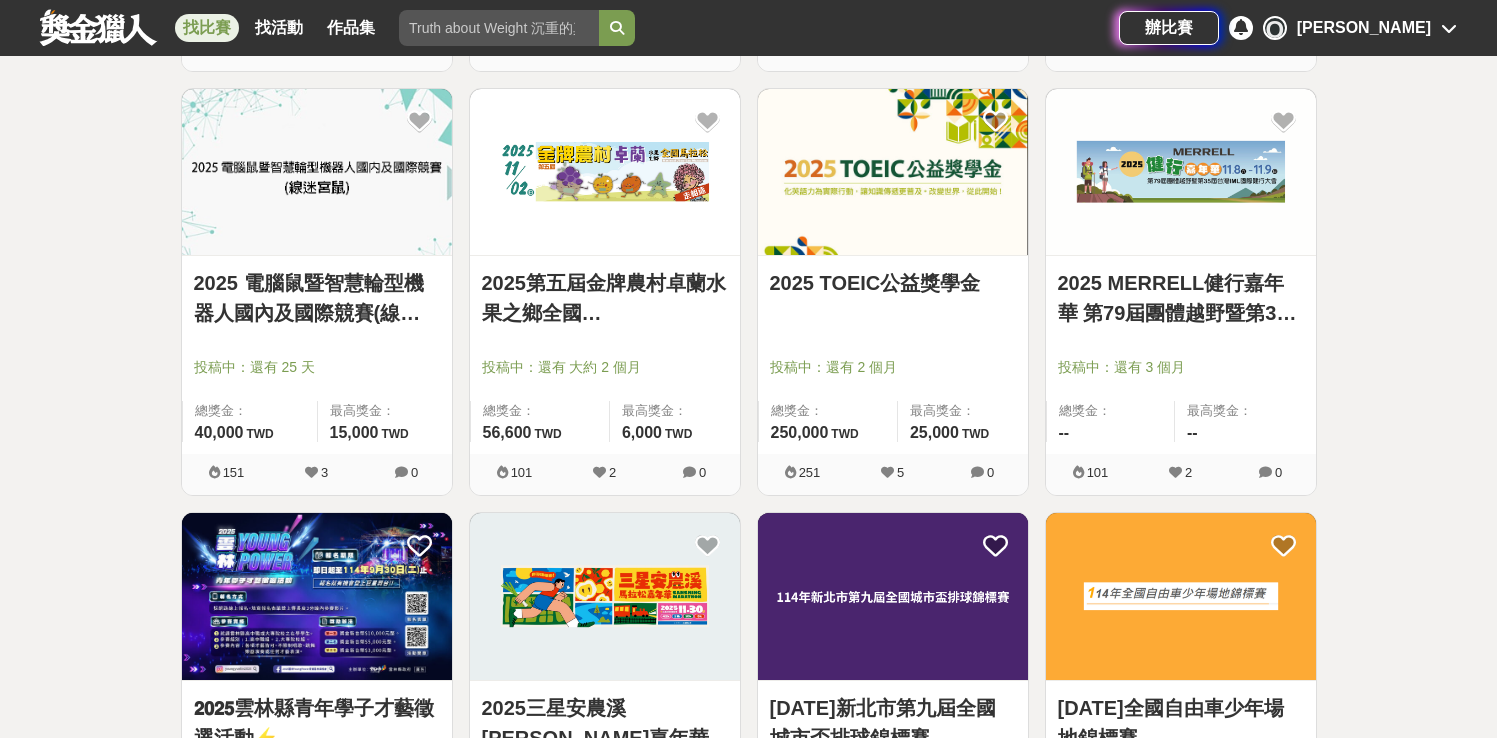 click on "101 2 0" at bounding box center (605, 474) 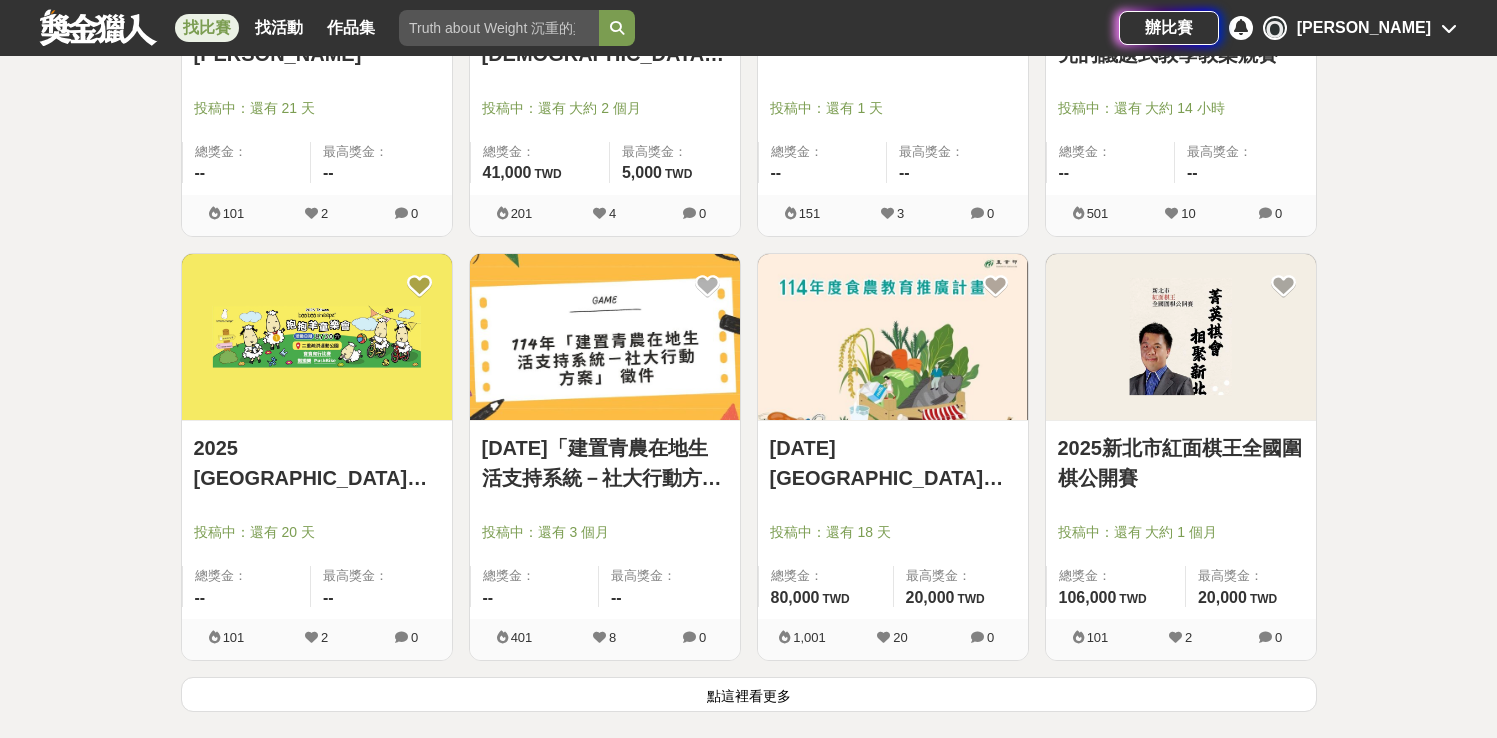 scroll, scrollTop: 43103, scrollLeft: 0, axis: vertical 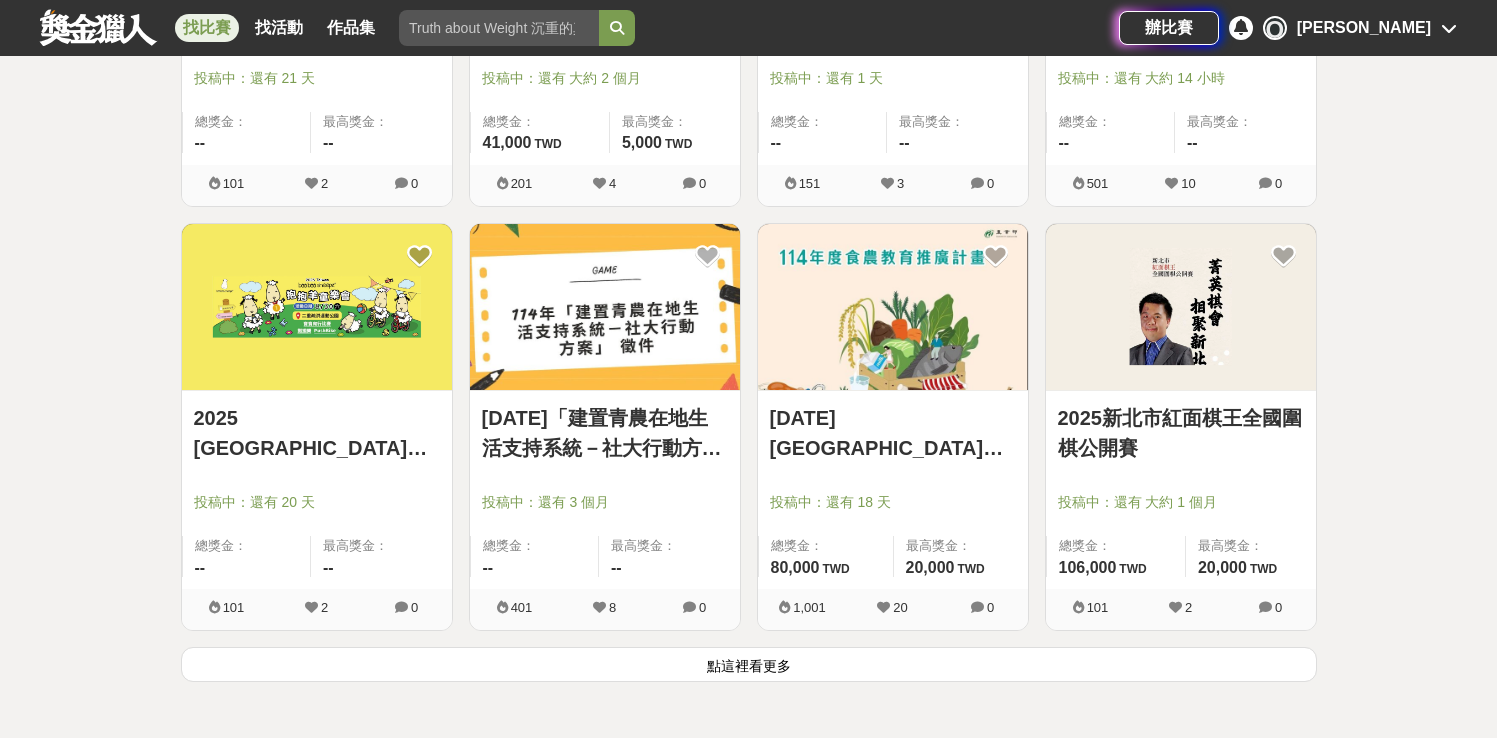click on "點這裡看更多" at bounding box center [749, 664] 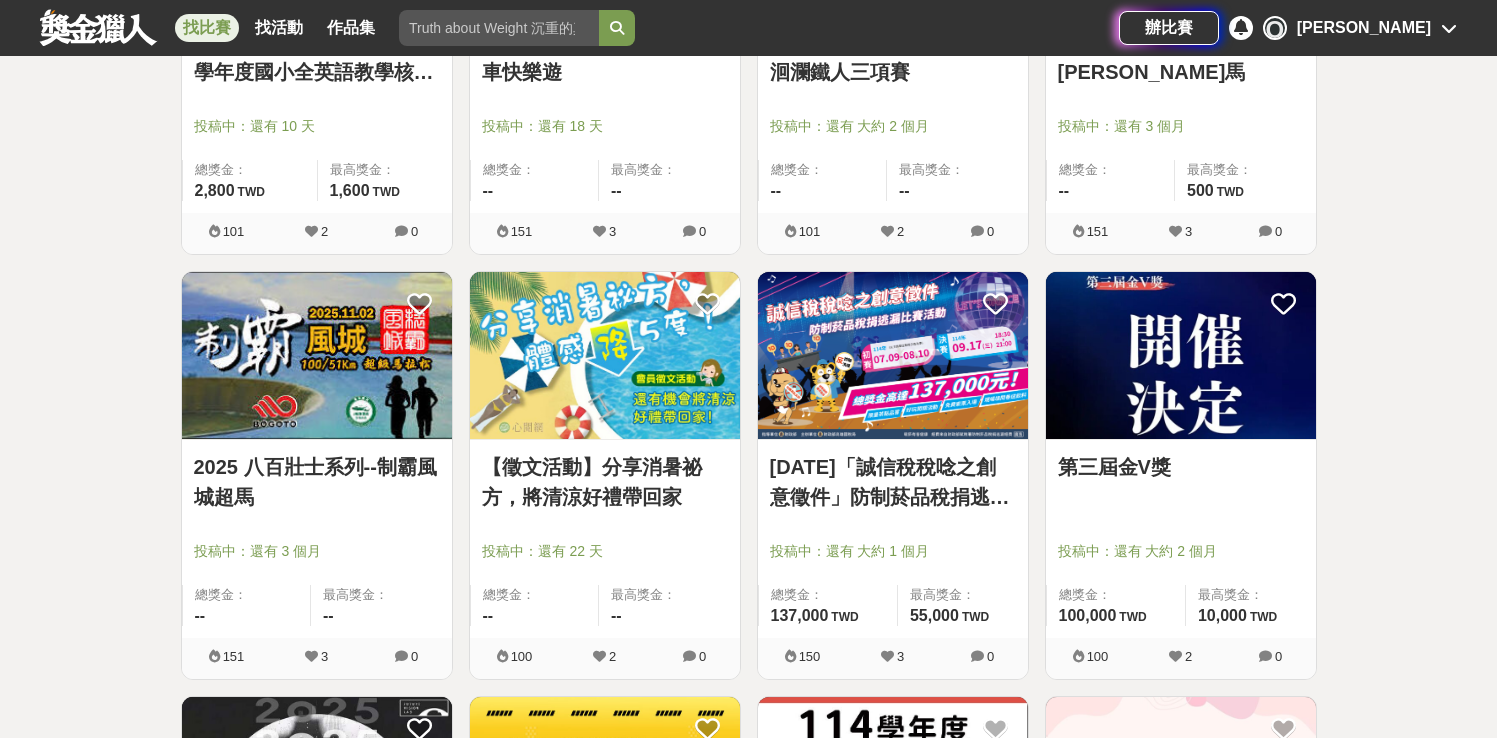 scroll, scrollTop: 43902, scrollLeft: 0, axis: vertical 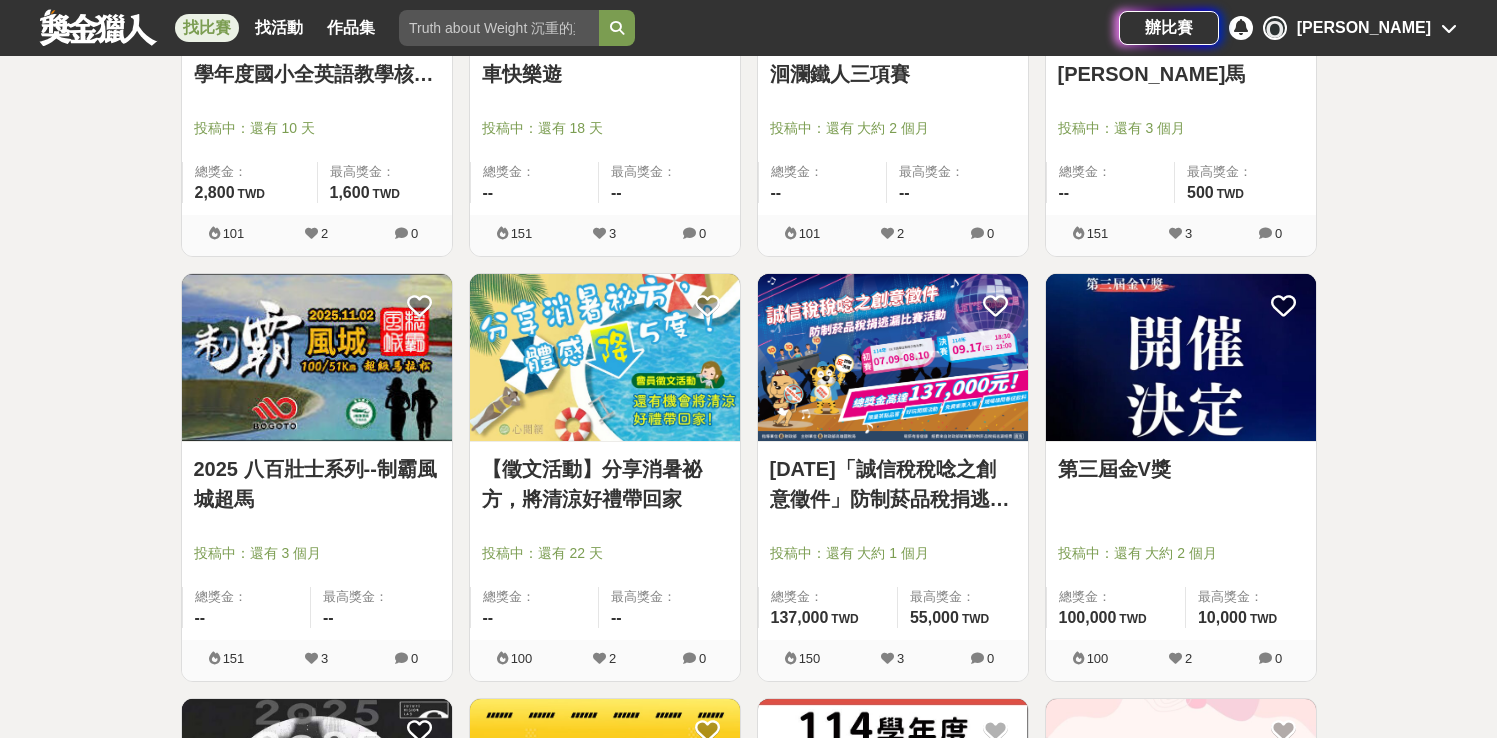 click on "第三屆金V獎" at bounding box center [1181, 469] 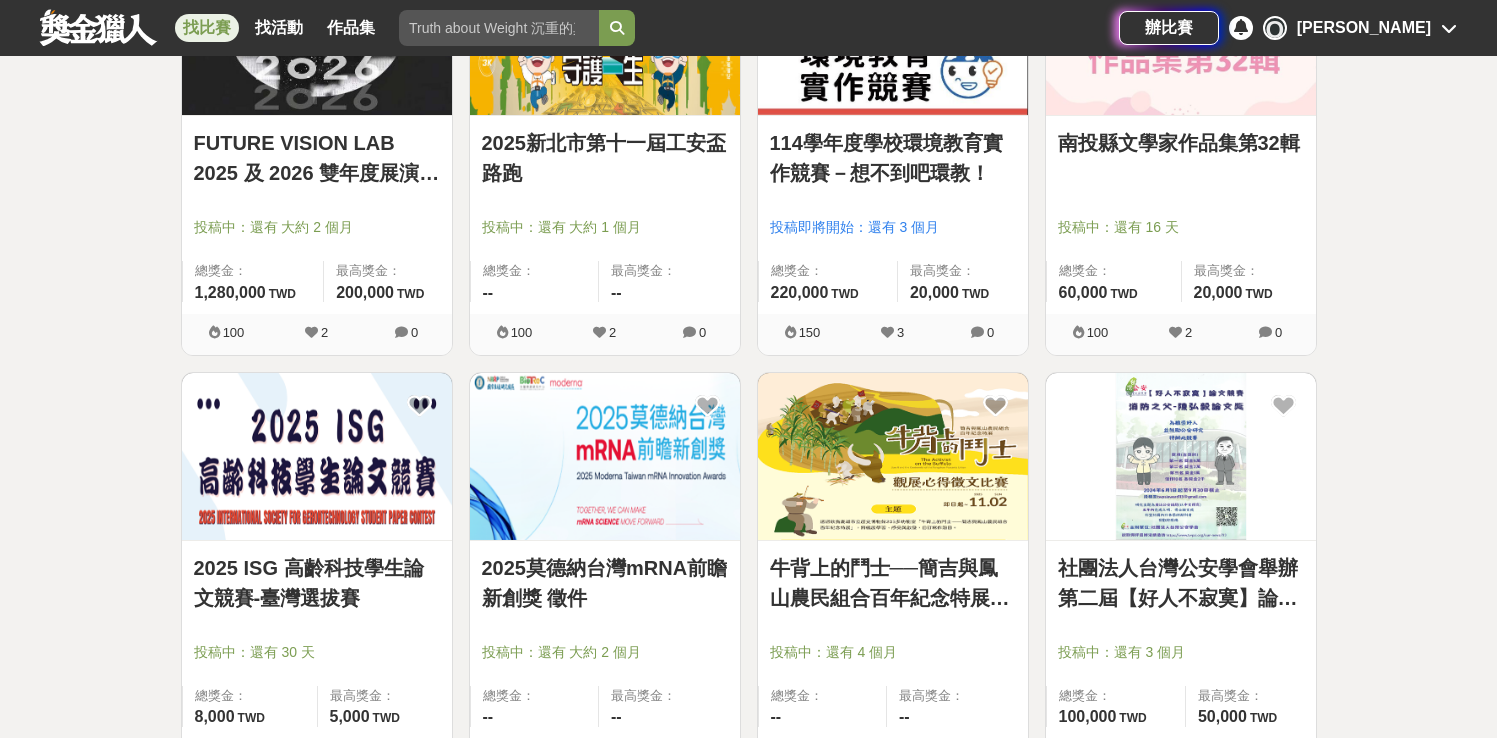 scroll, scrollTop: 44694, scrollLeft: 0, axis: vertical 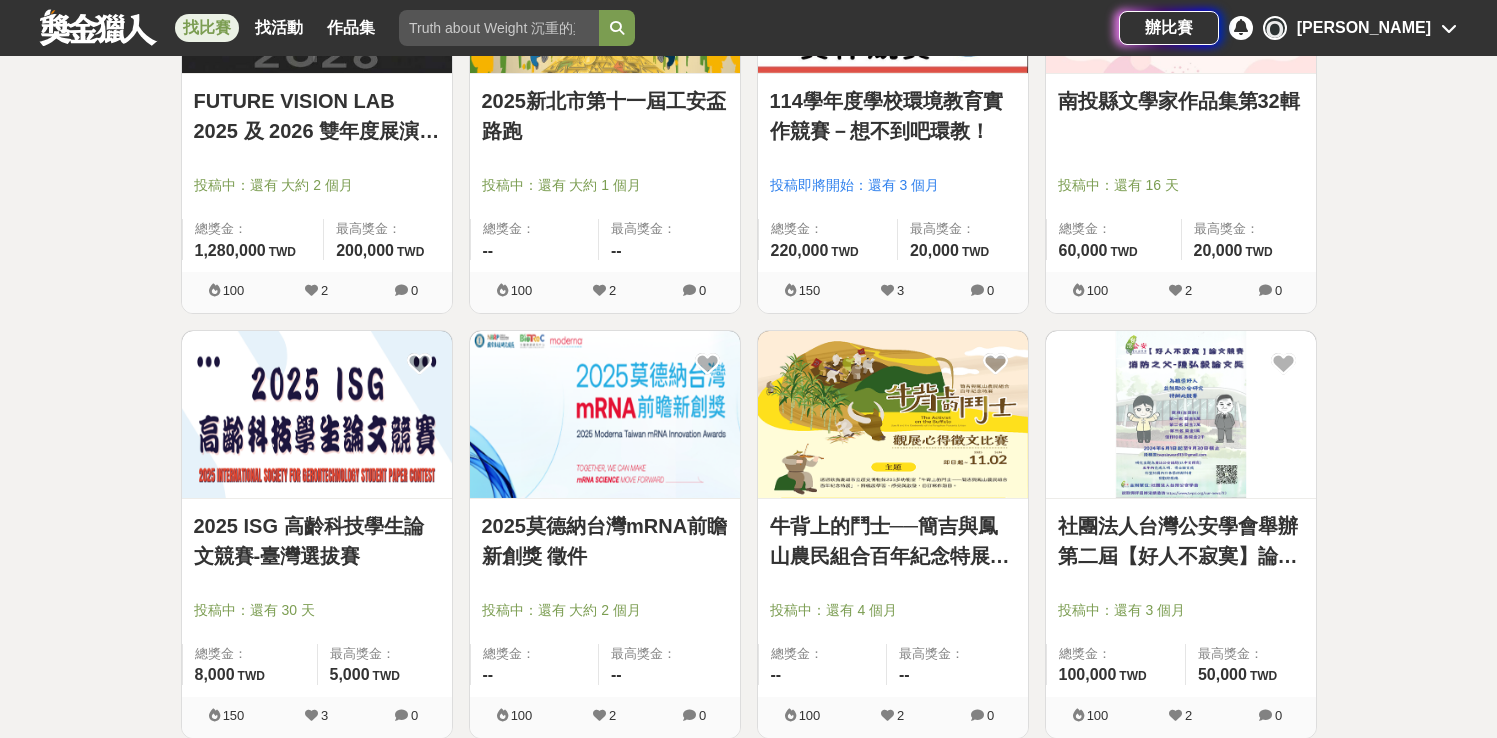 click on "牛背上的鬥士──簡吉與鳳山農民組合百年紀念特展觀展心得 徵文比賽" at bounding box center [893, 541] 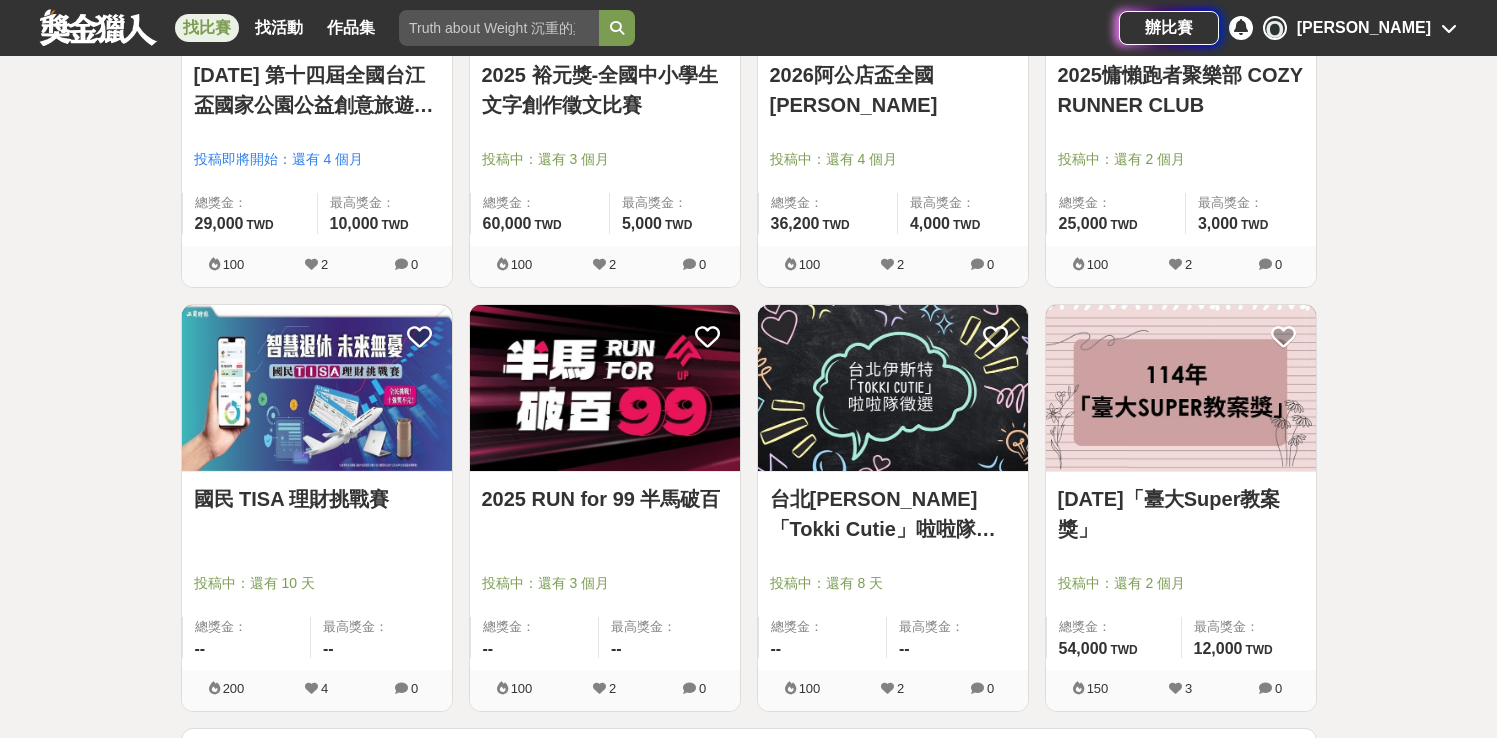 scroll, scrollTop: 45669, scrollLeft: 0, axis: vertical 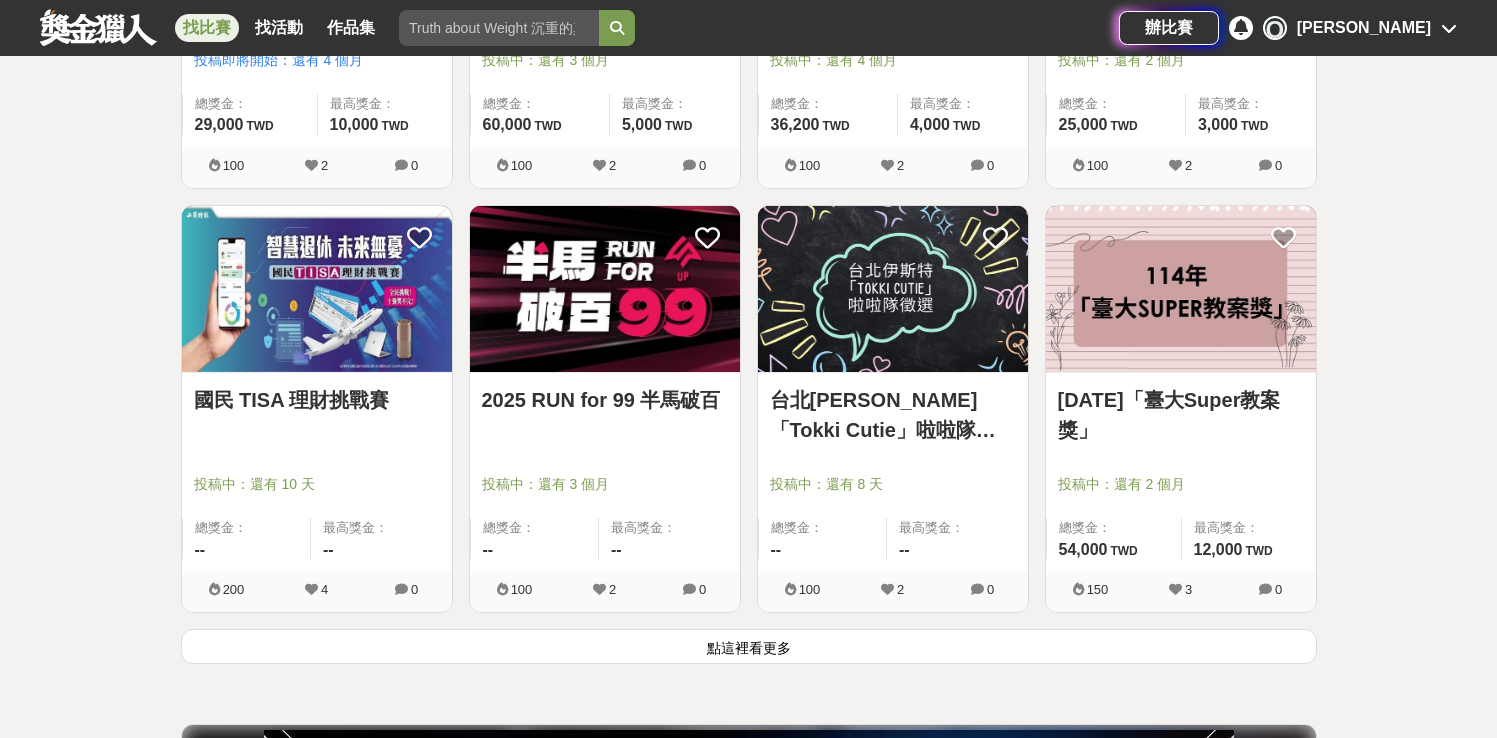 click on "點這裡看更多" at bounding box center [749, 646] 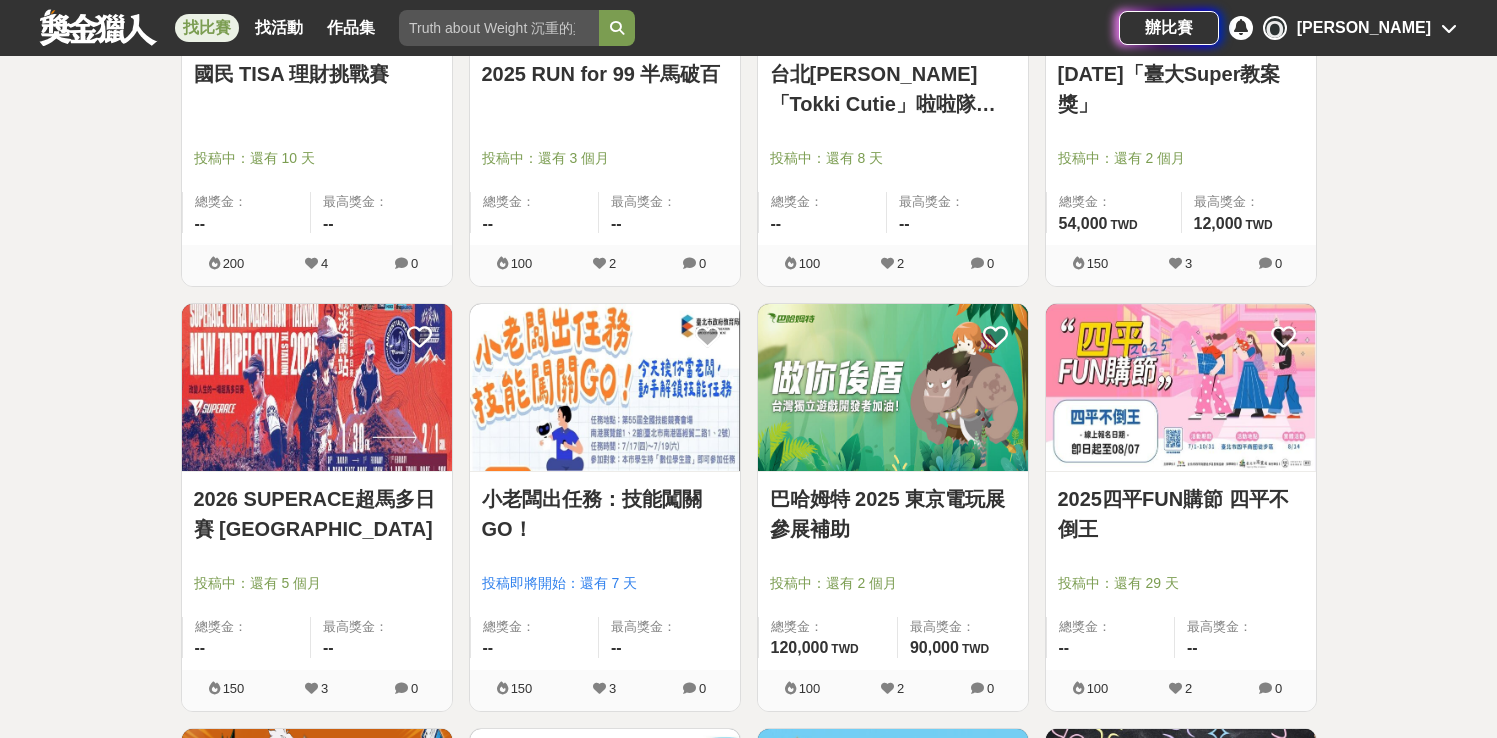 scroll, scrollTop: 46004, scrollLeft: 0, axis: vertical 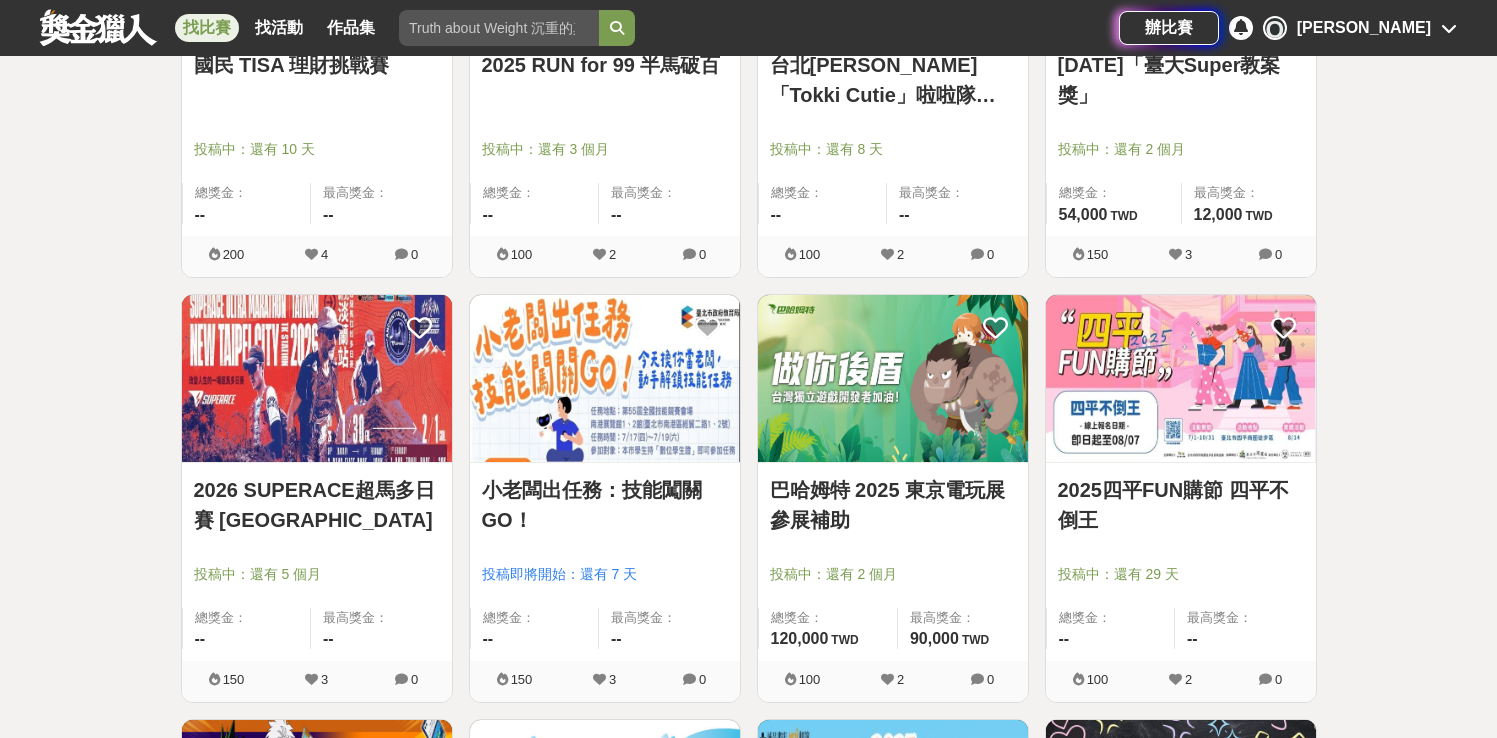 click on "巴哈姆特 2025 東京電玩展參展補助" at bounding box center (893, 505) 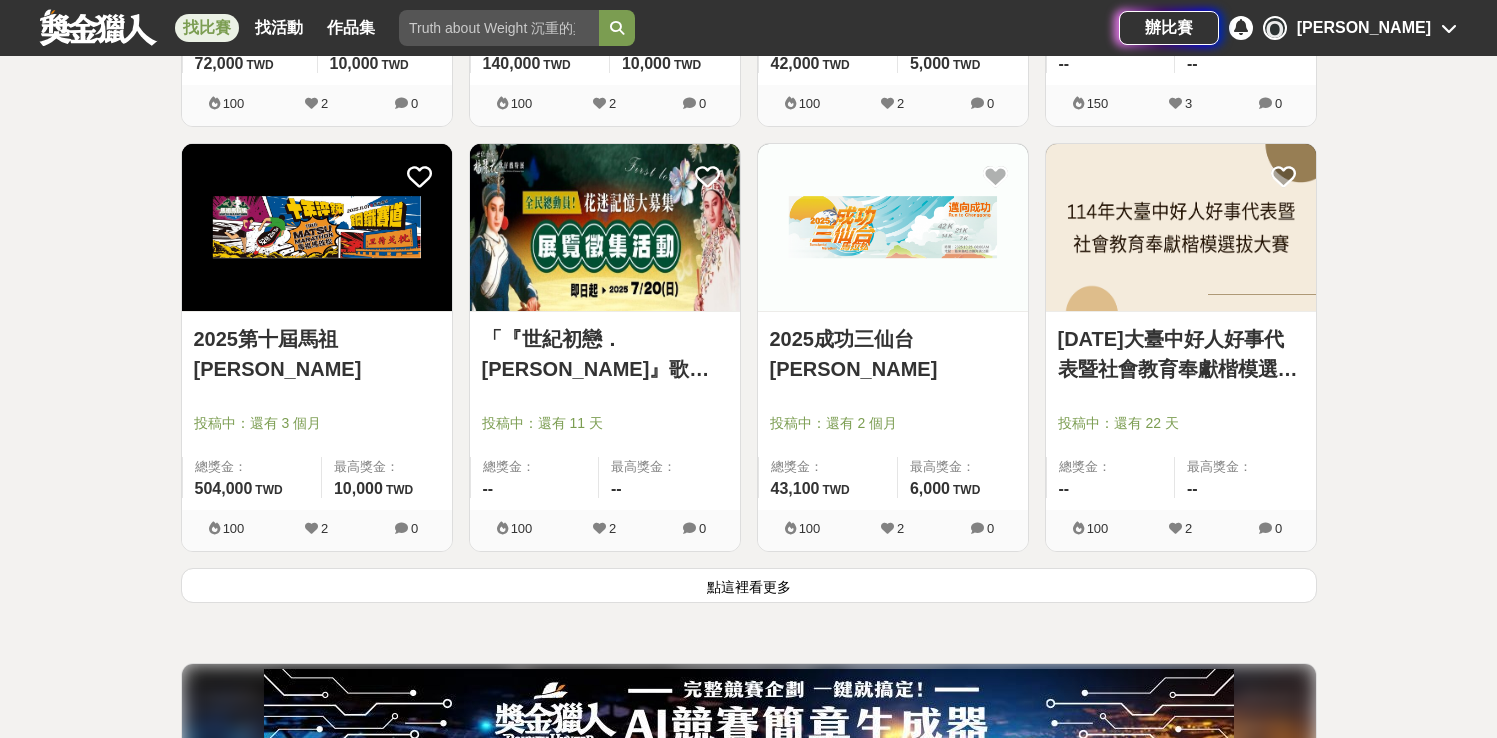 scroll, scrollTop: 48264, scrollLeft: 0, axis: vertical 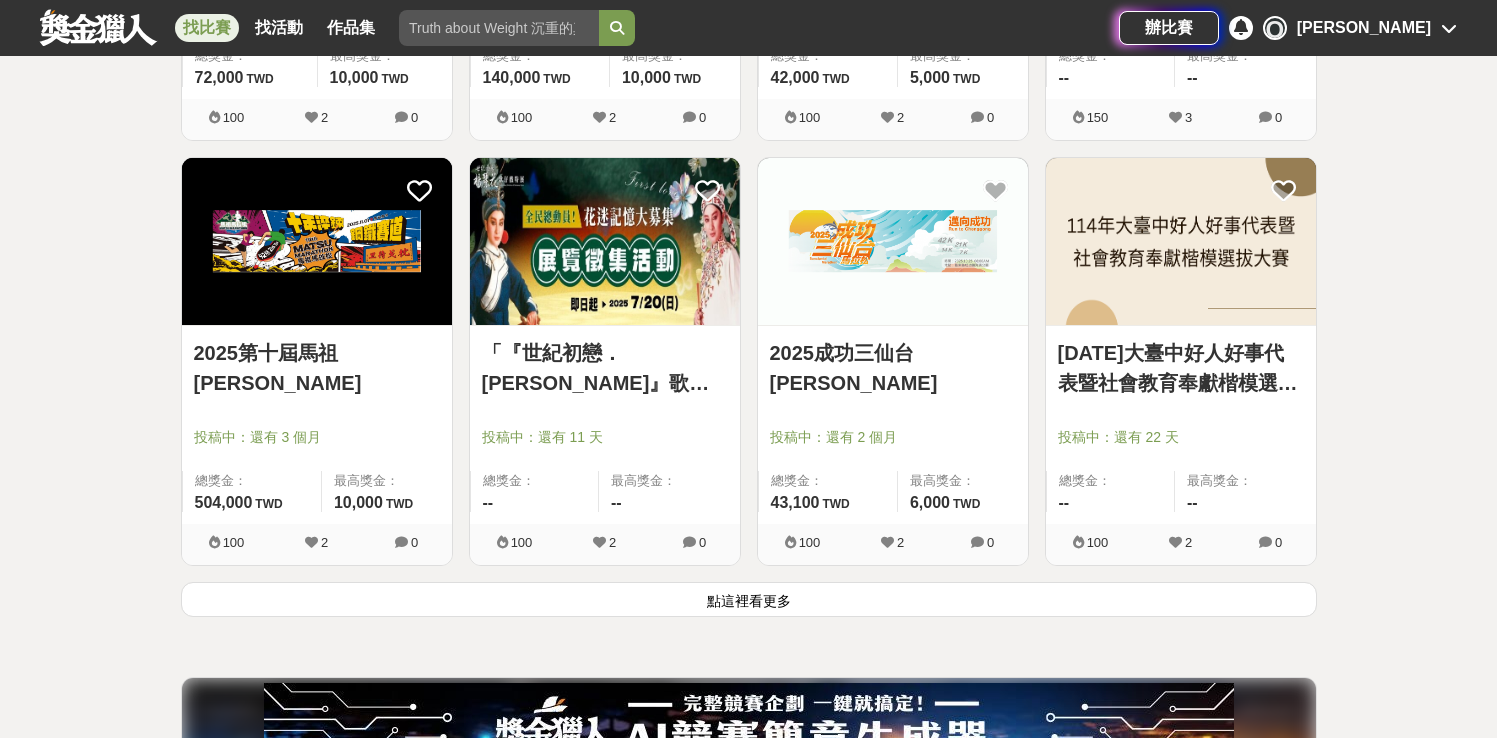 click on "點這裡看更多" at bounding box center [749, 599] 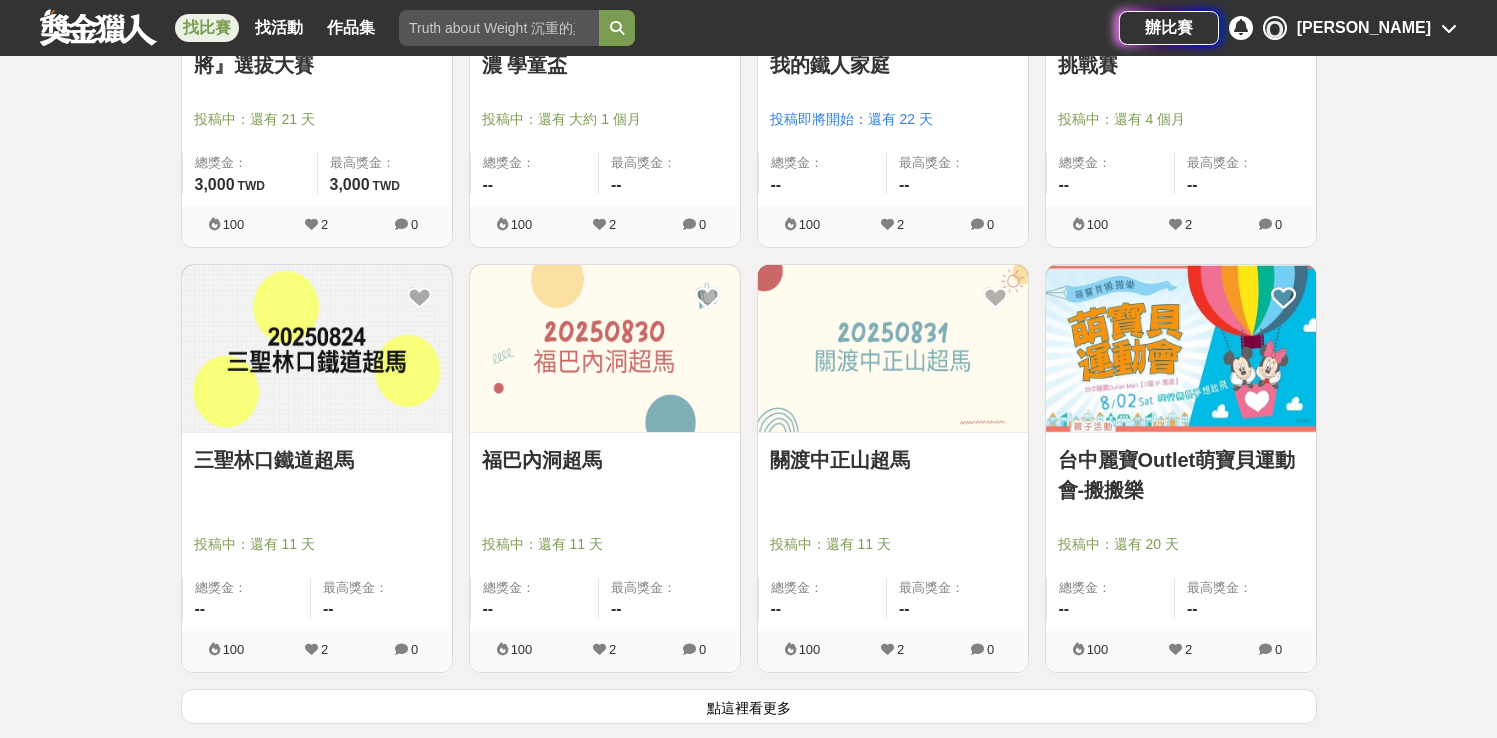 scroll, scrollTop: 50798, scrollLeft: 0, axis: vertical 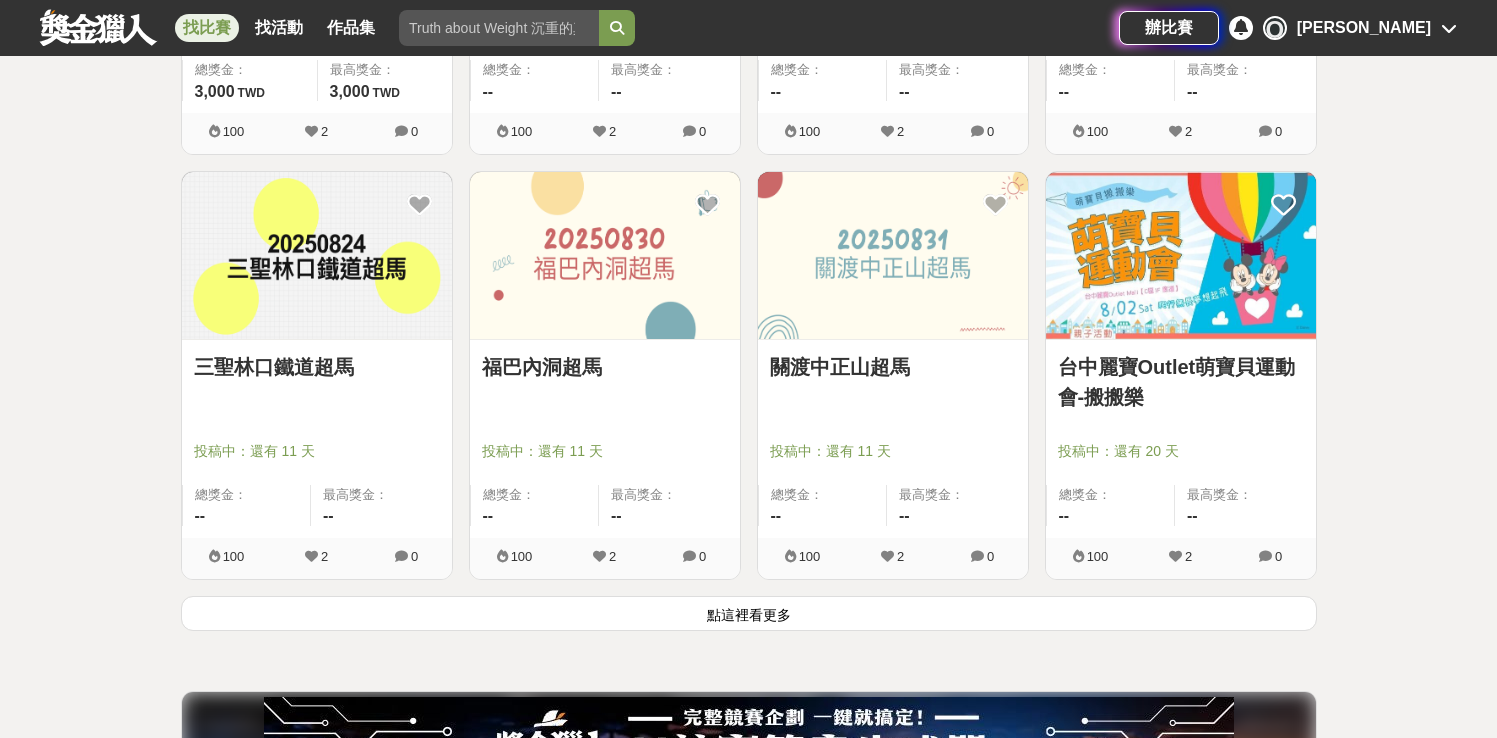 click on "點這裡看更多" at bounding box center [749, 613] 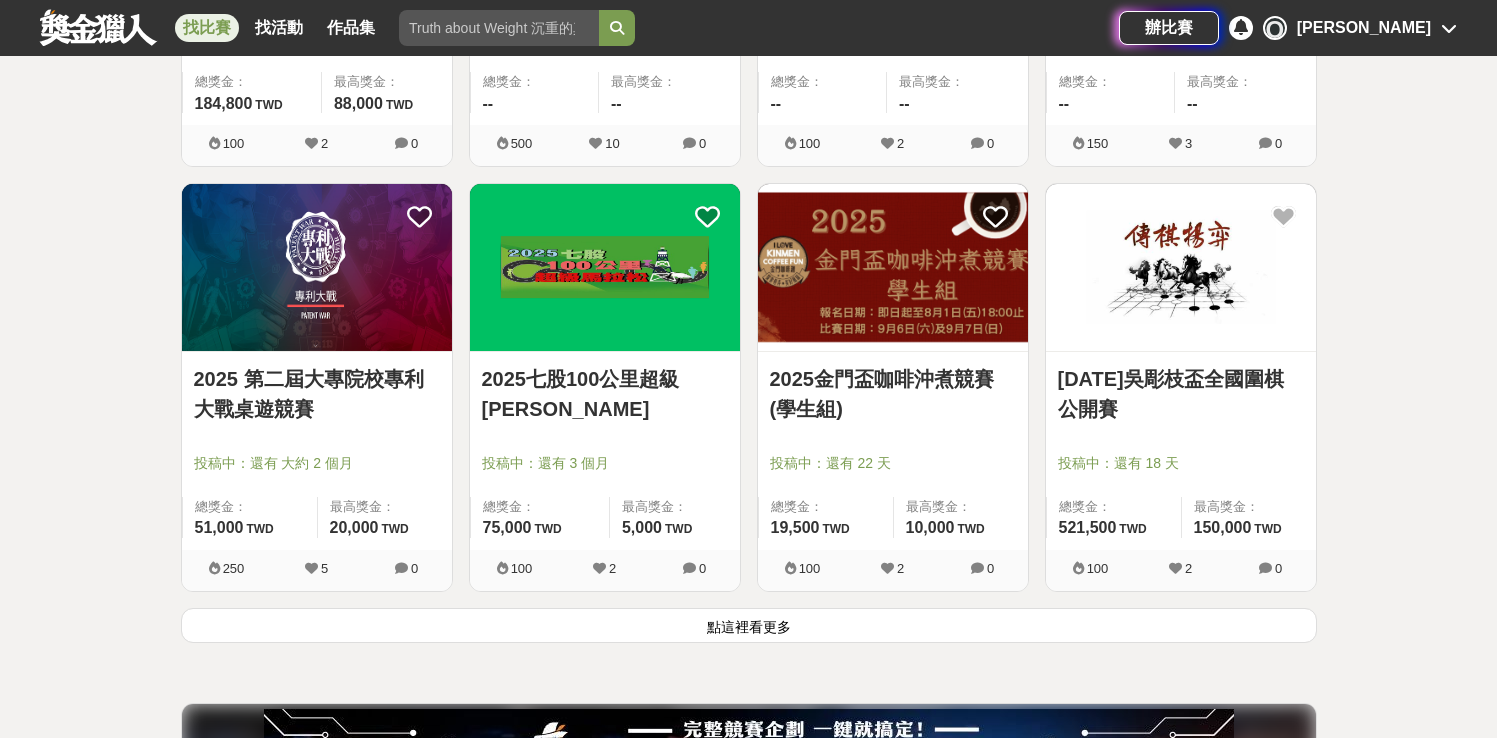 scroll, scrollTop: 53328, scrollLeft: 0, axis: vertical 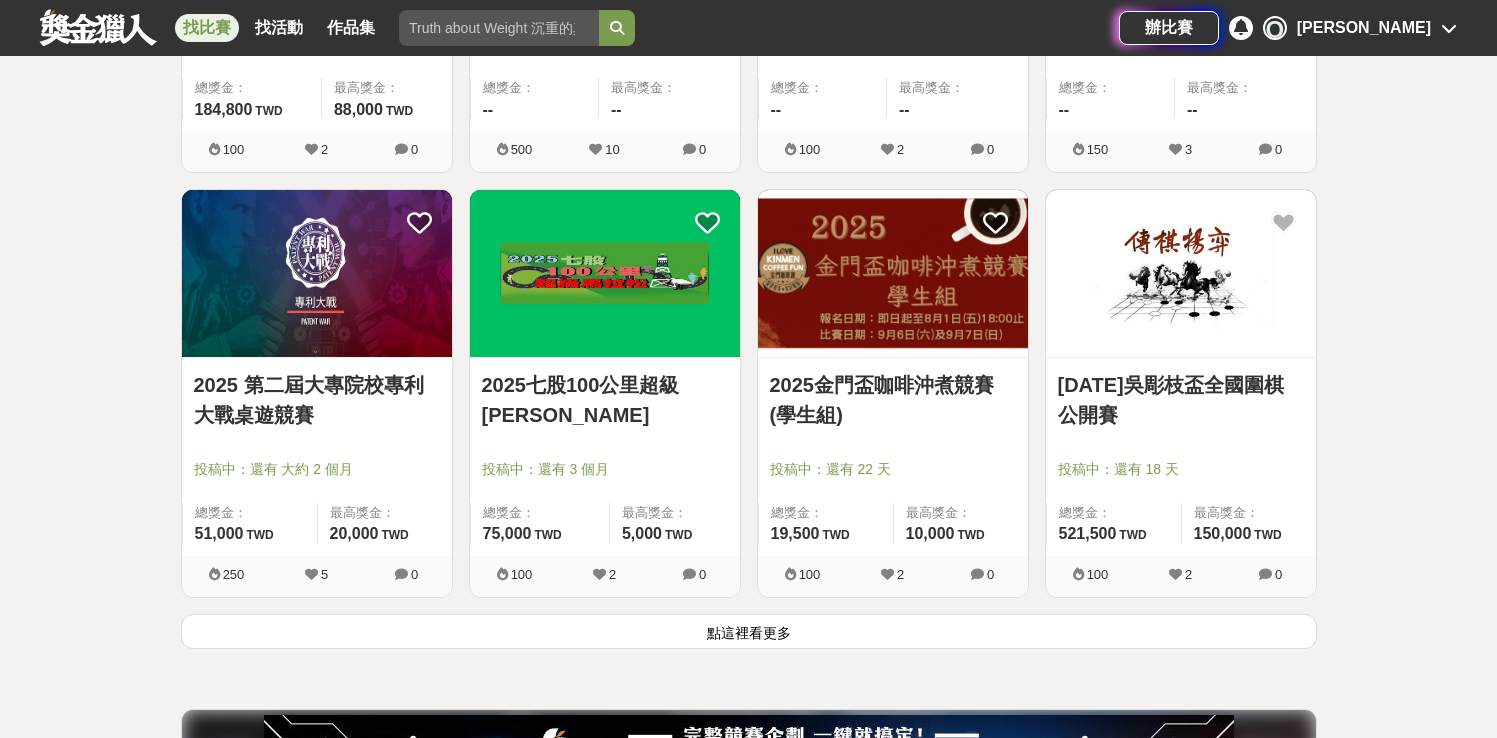 click on "點這裡看更多" at bounding box center [749, 631] 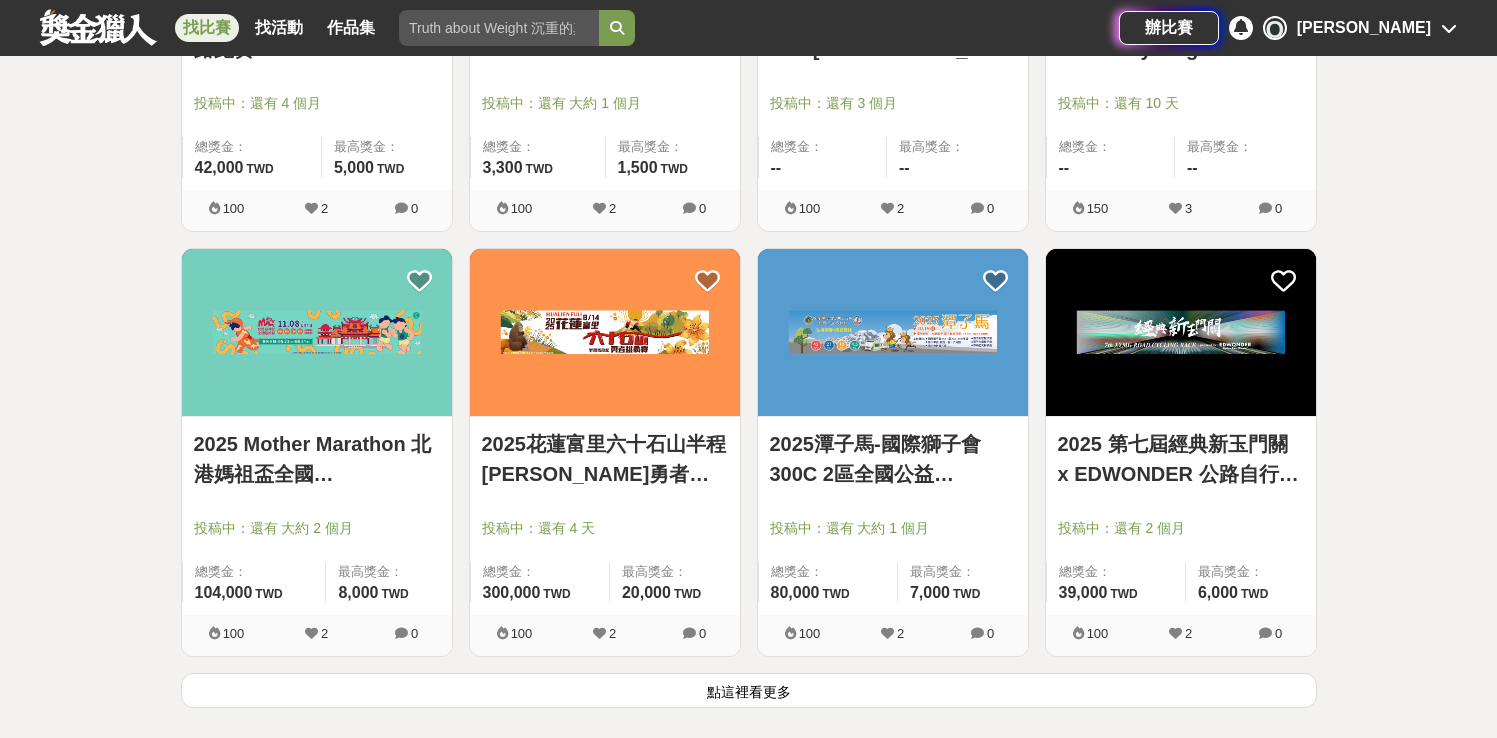 scroll, scrollTop: 55920, scrollLeft: 0, axis: vertical 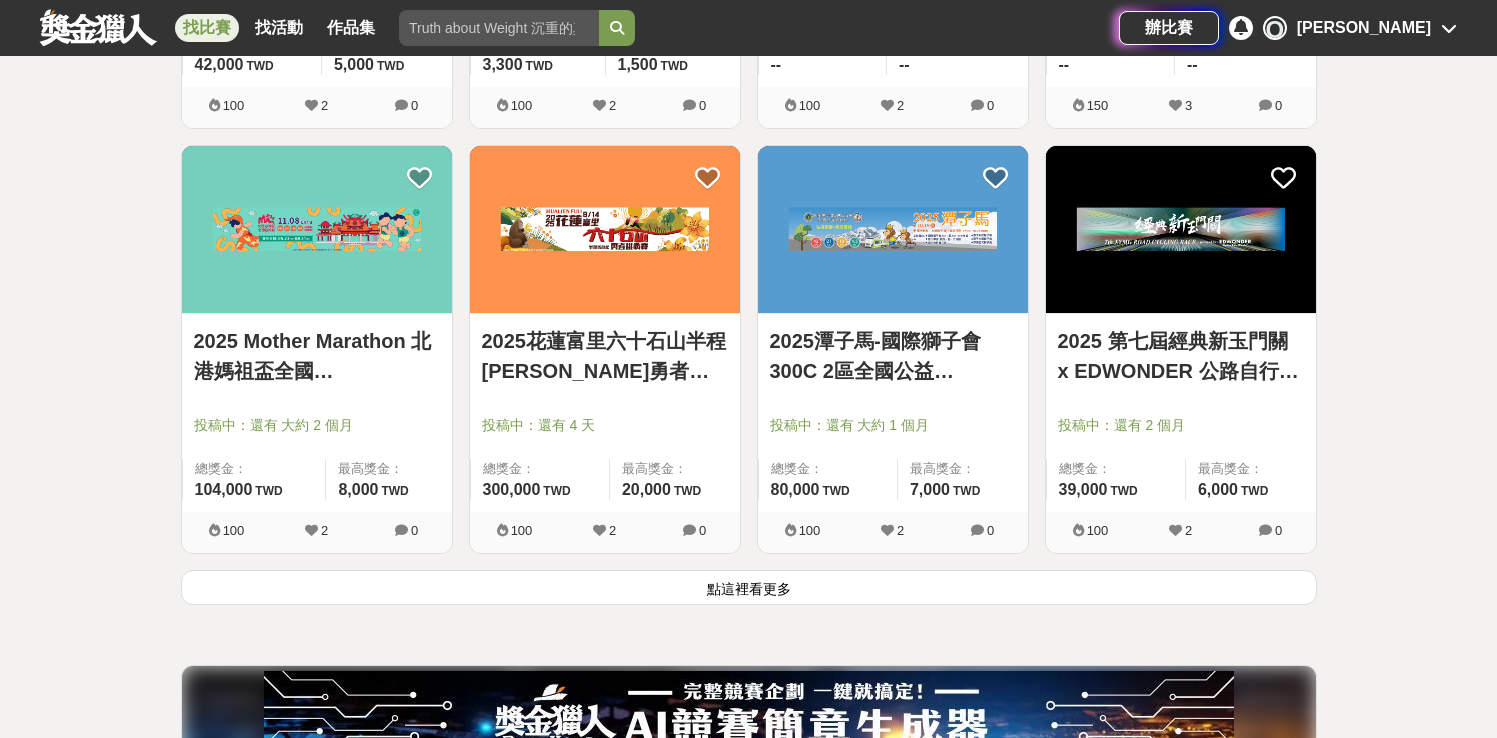 click on "點這裡看更多" at bounding box center (749, 587) 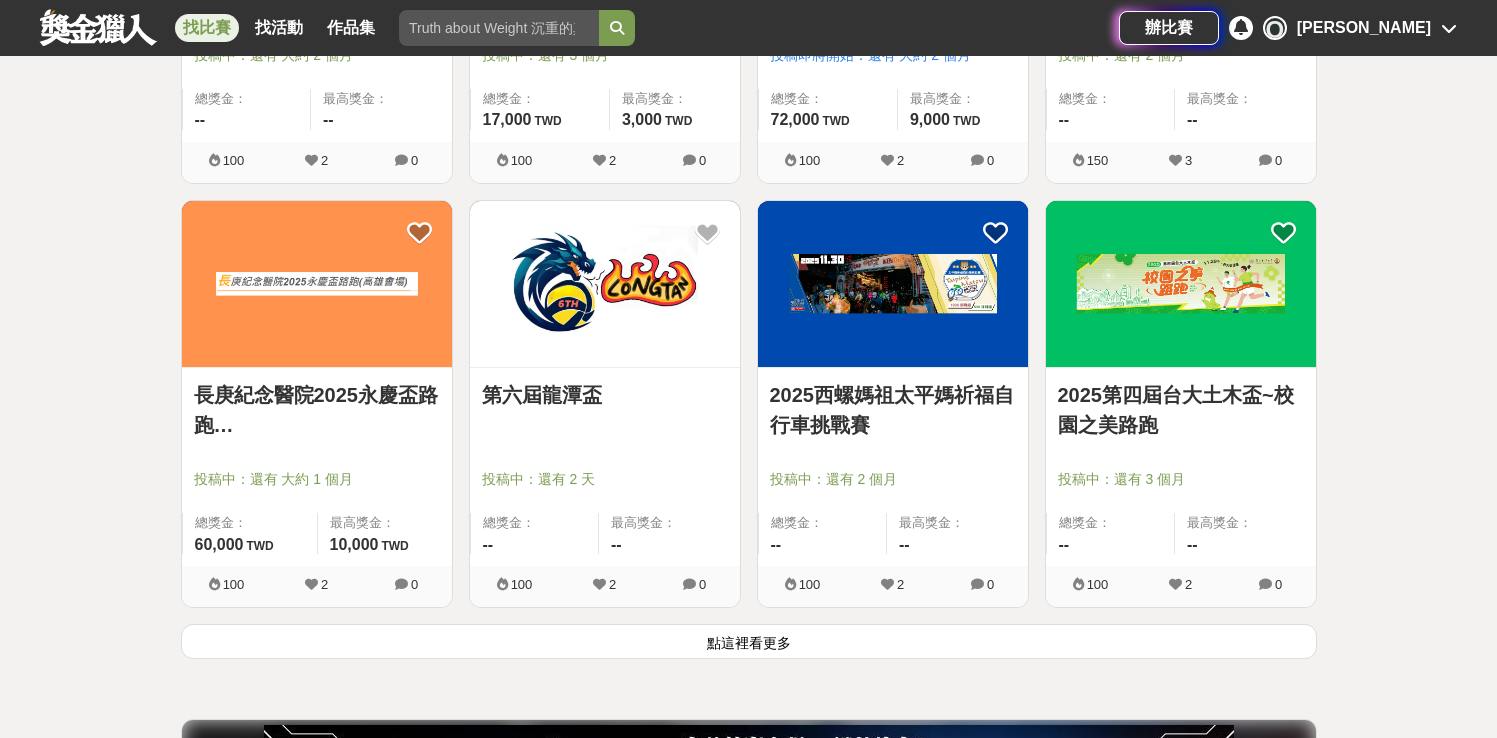 scroll, scrollTop: 58509, scrollLeft: 0, axis: vertical 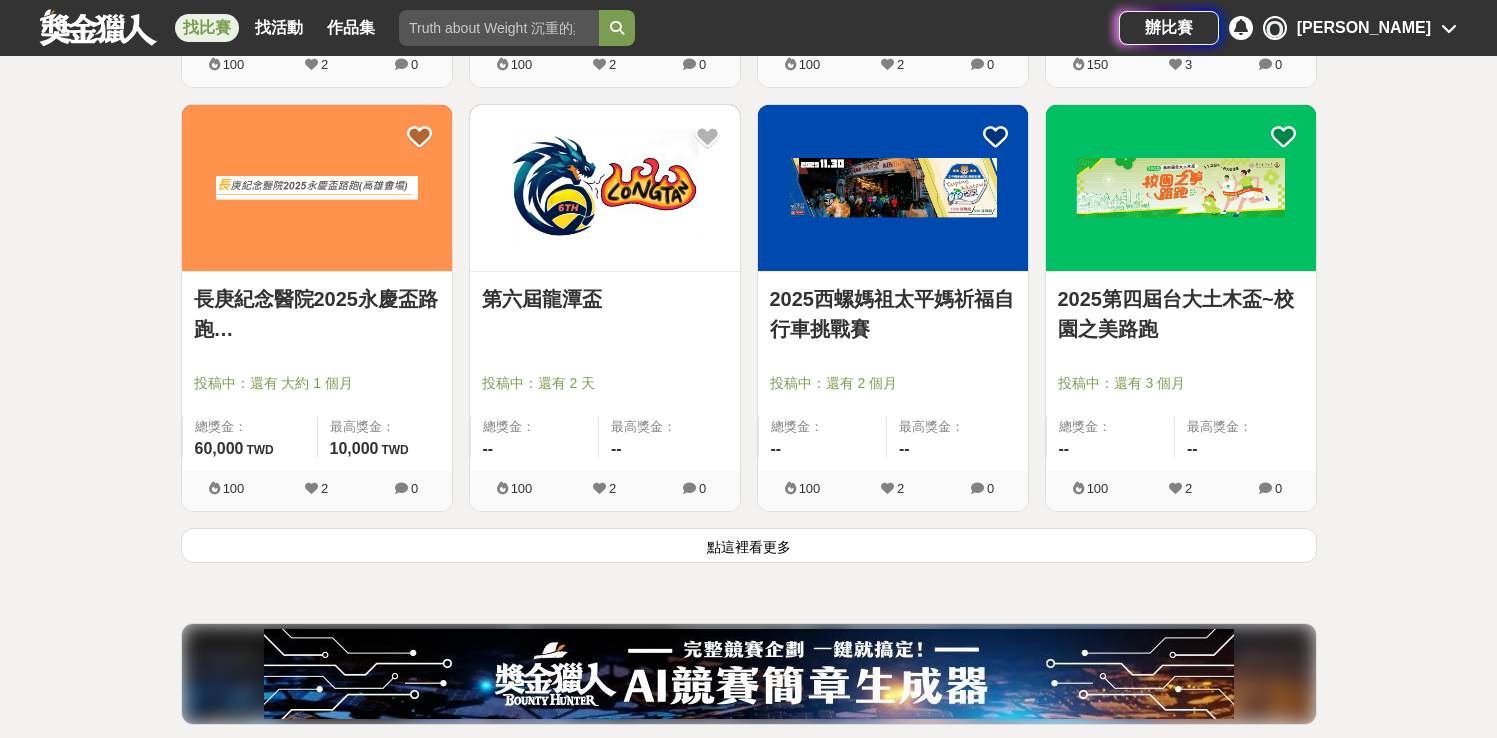 click on "點這裡看更多" at bounding box center (749, 545) 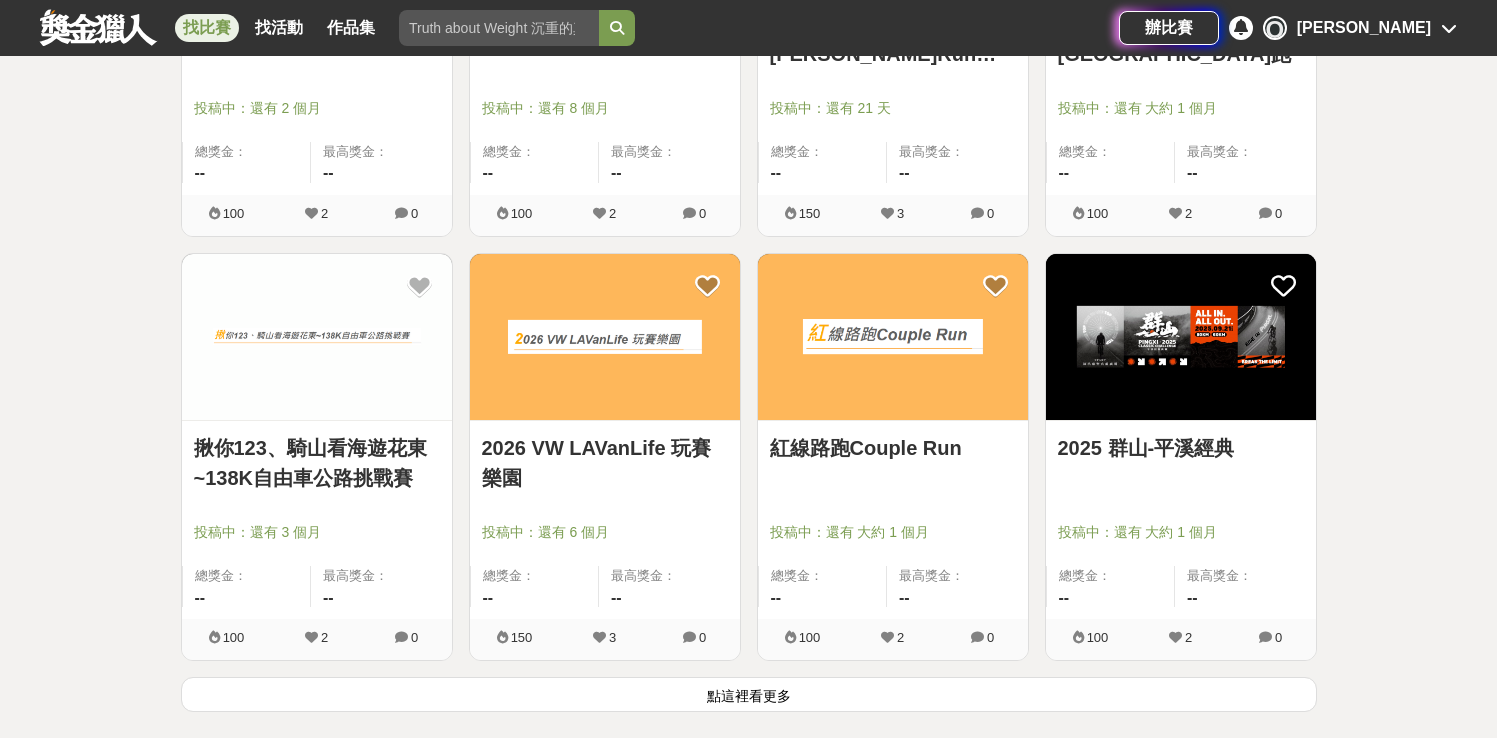 scroll, scrollTop: 60941, scrollLeft: 0, axis: vertical 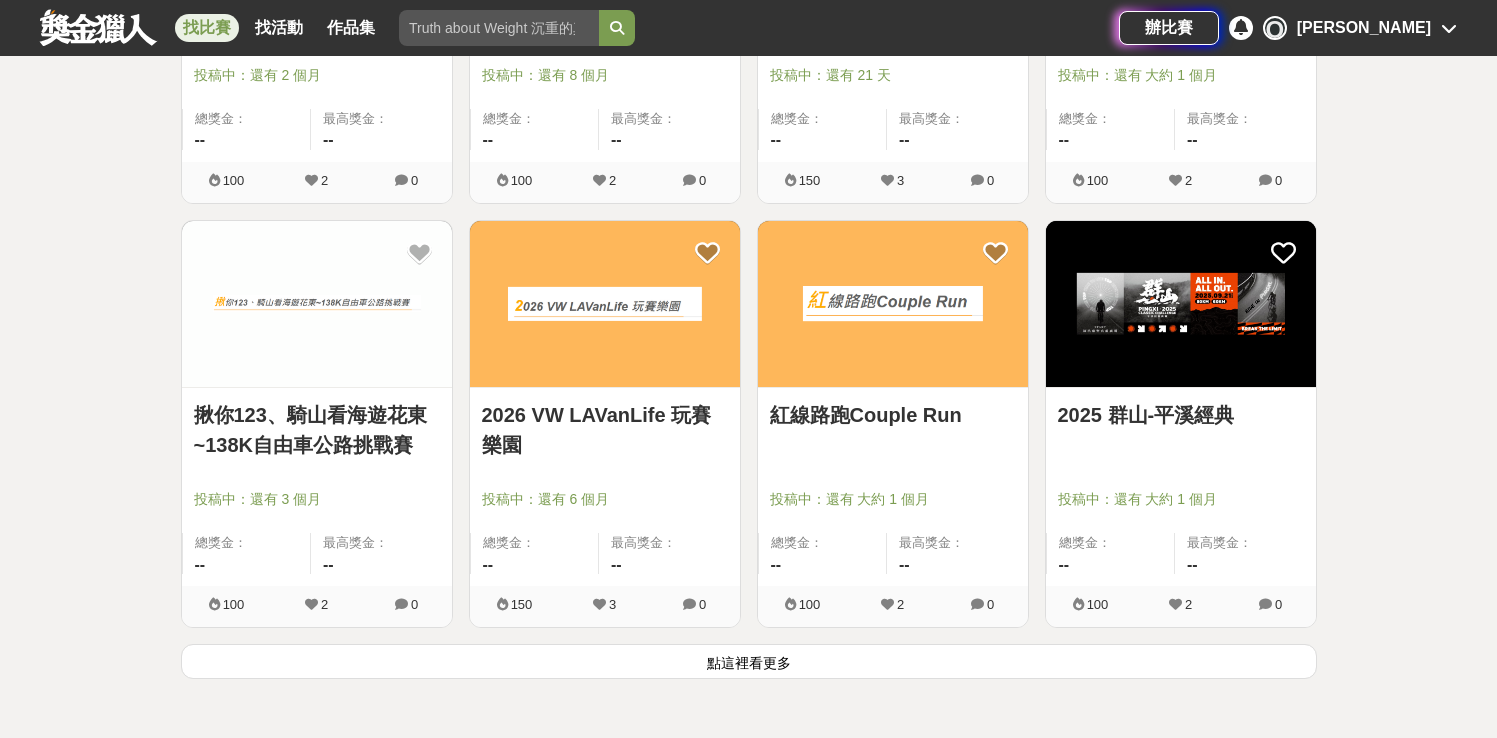 click on "點這裡看更多" at bounding box center (749, 661) 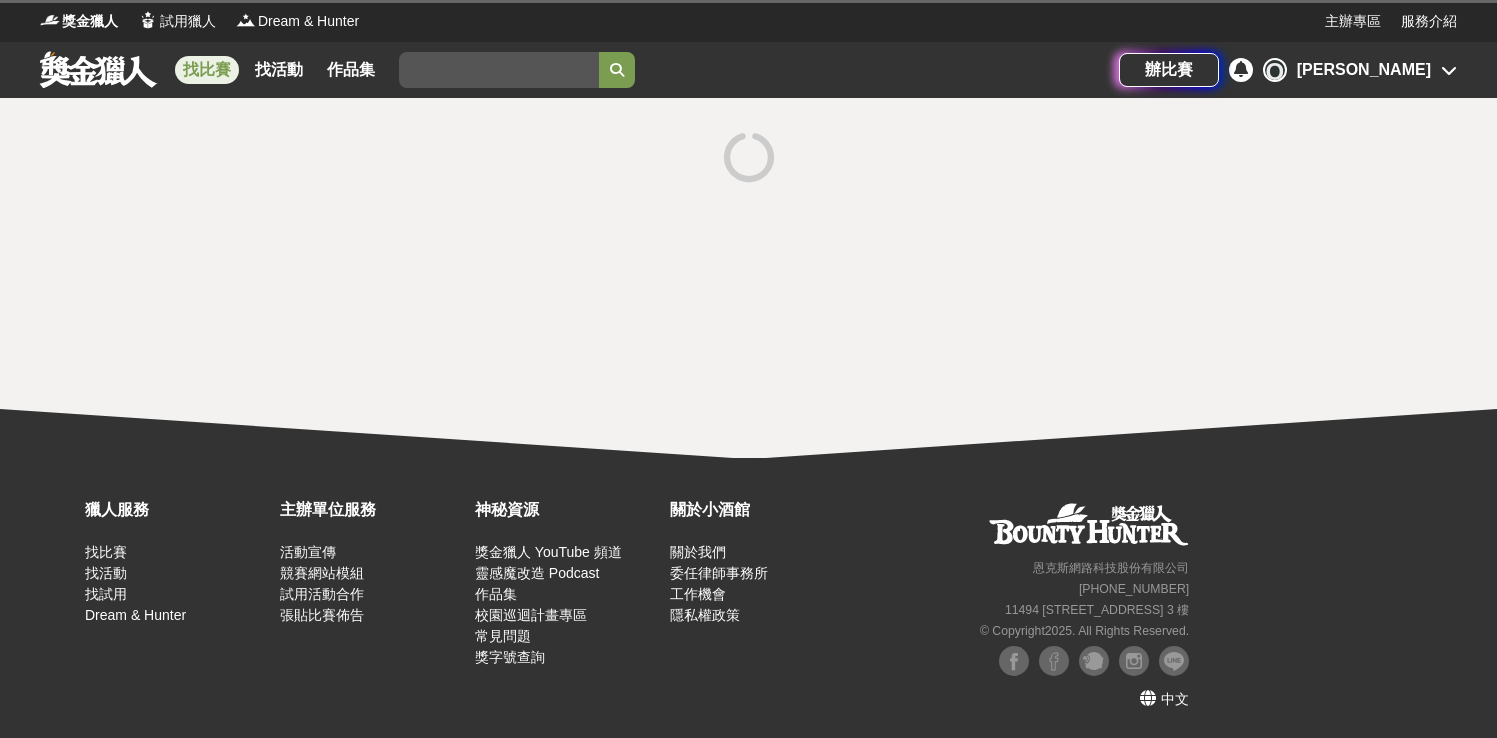 scroll, scrollTop: 0, scrollLeft: 0, axis: both 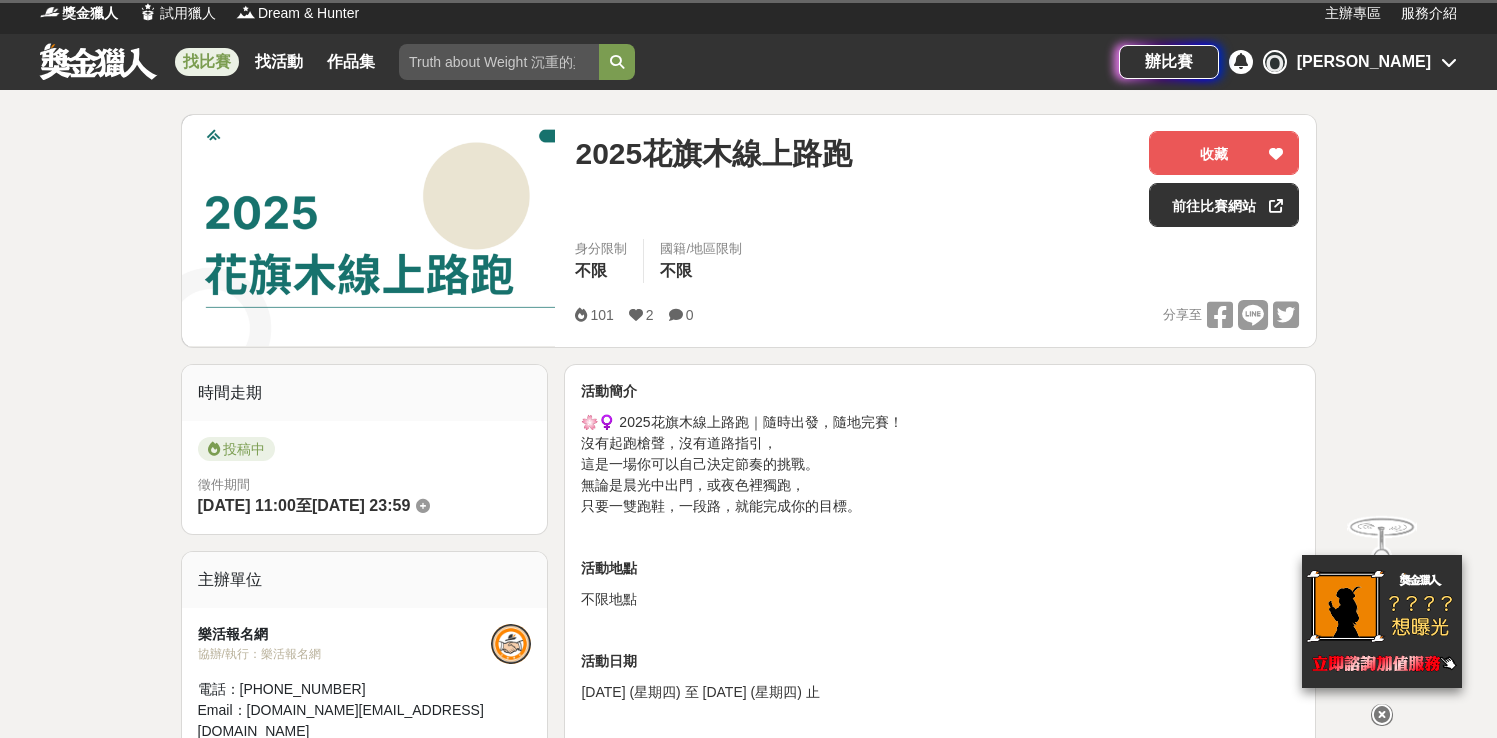 click on "2025花旗木線上路跑" at bounding box center [854, 179] 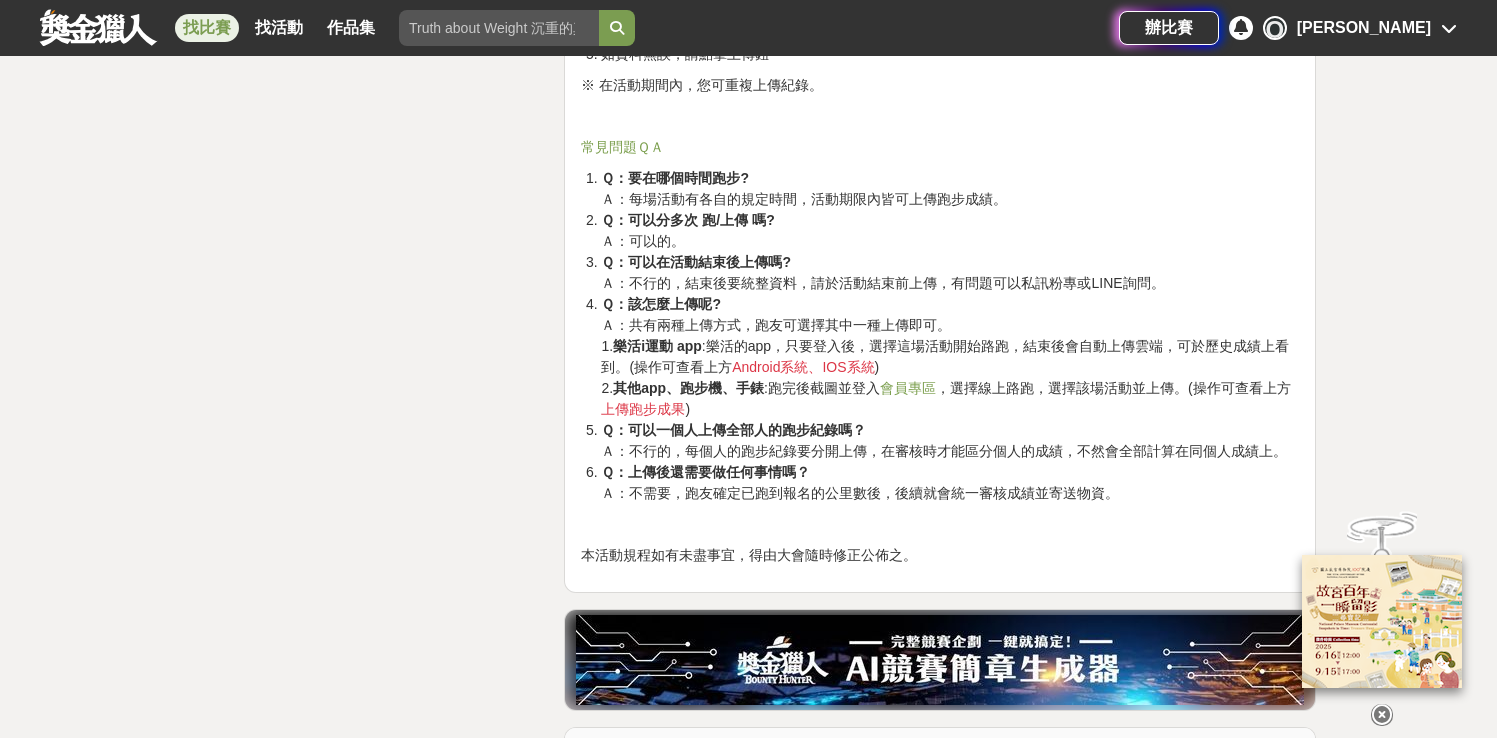 scroll, scrollTop: 3407, scrollLeft: 0, axis: vertical 